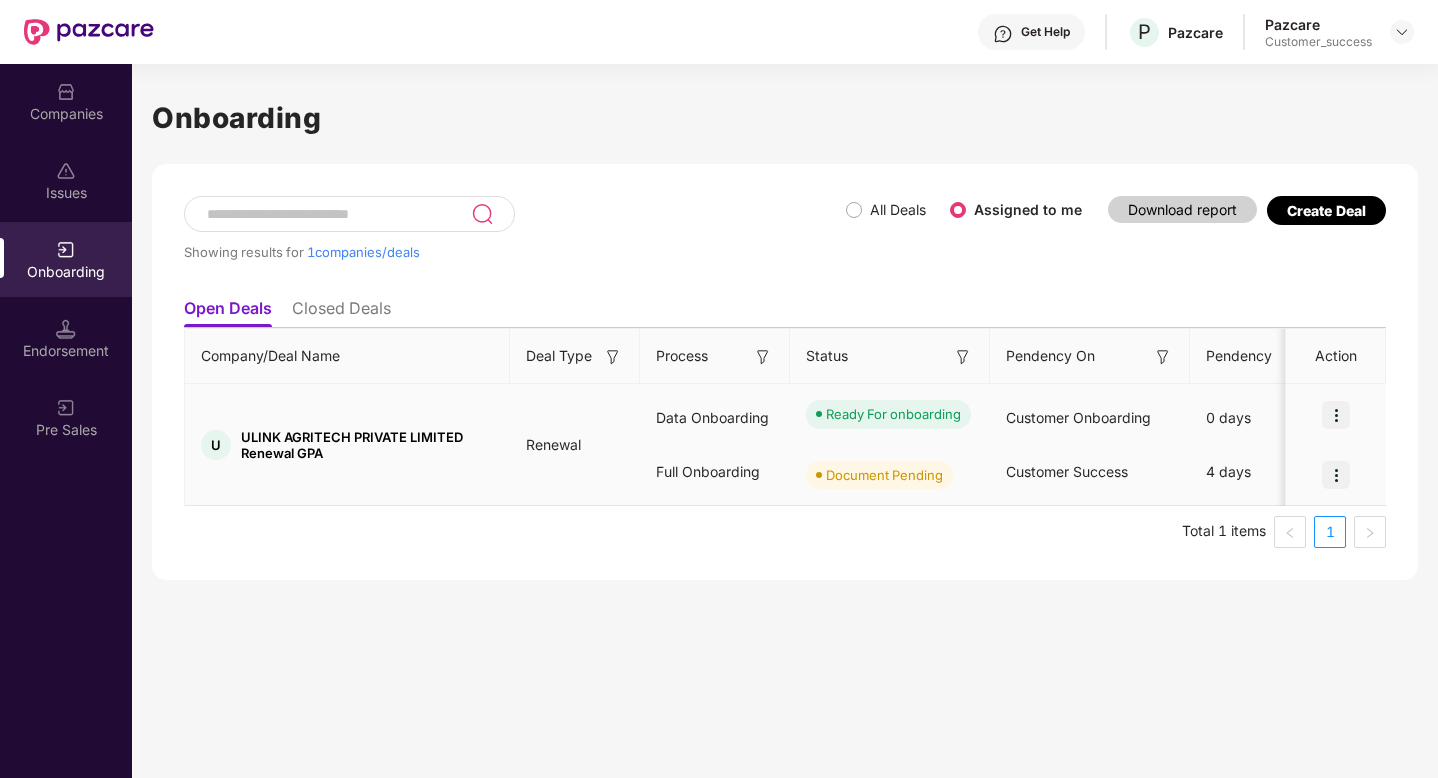 scroll, scrollTop: 0, scrollLeft: 0, axis: both 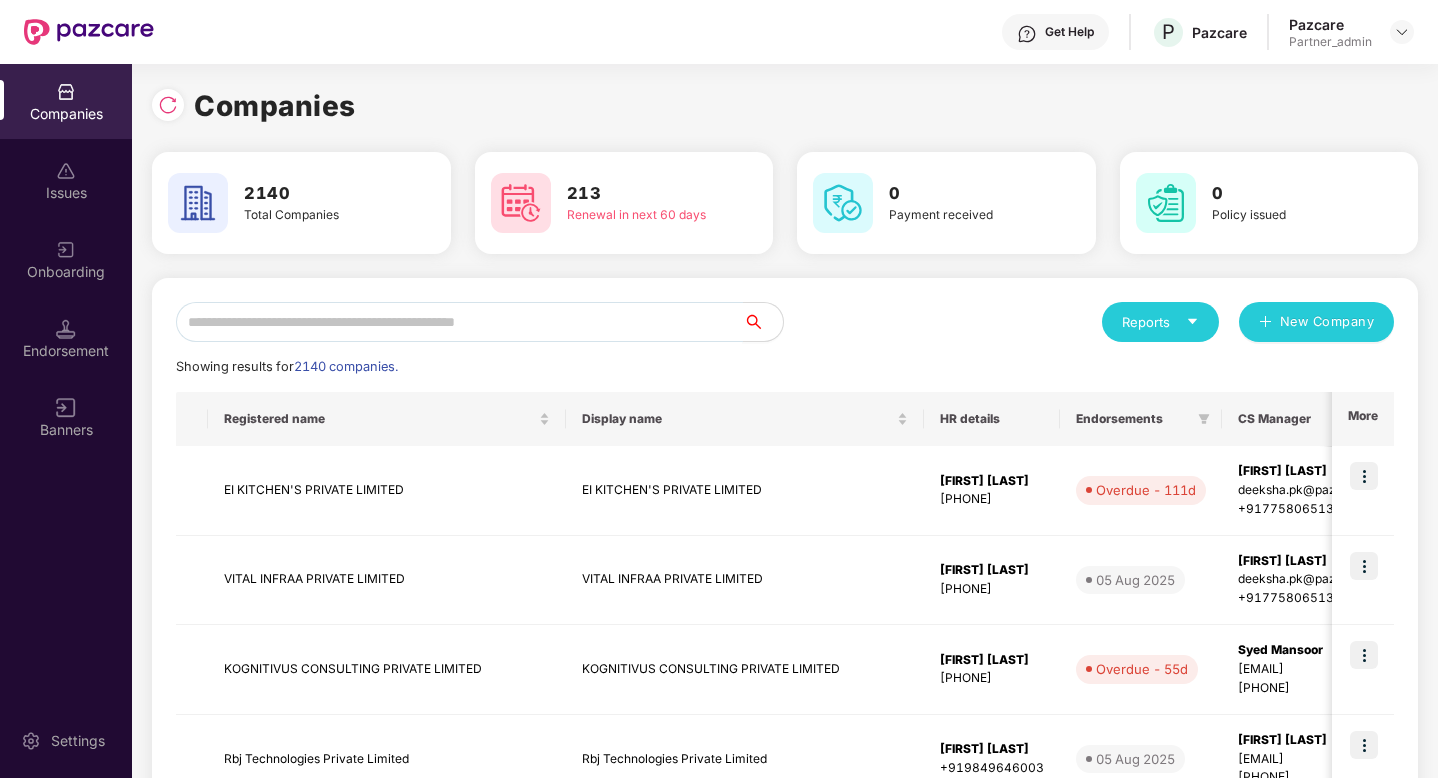 click at bounding box center (459, 322) 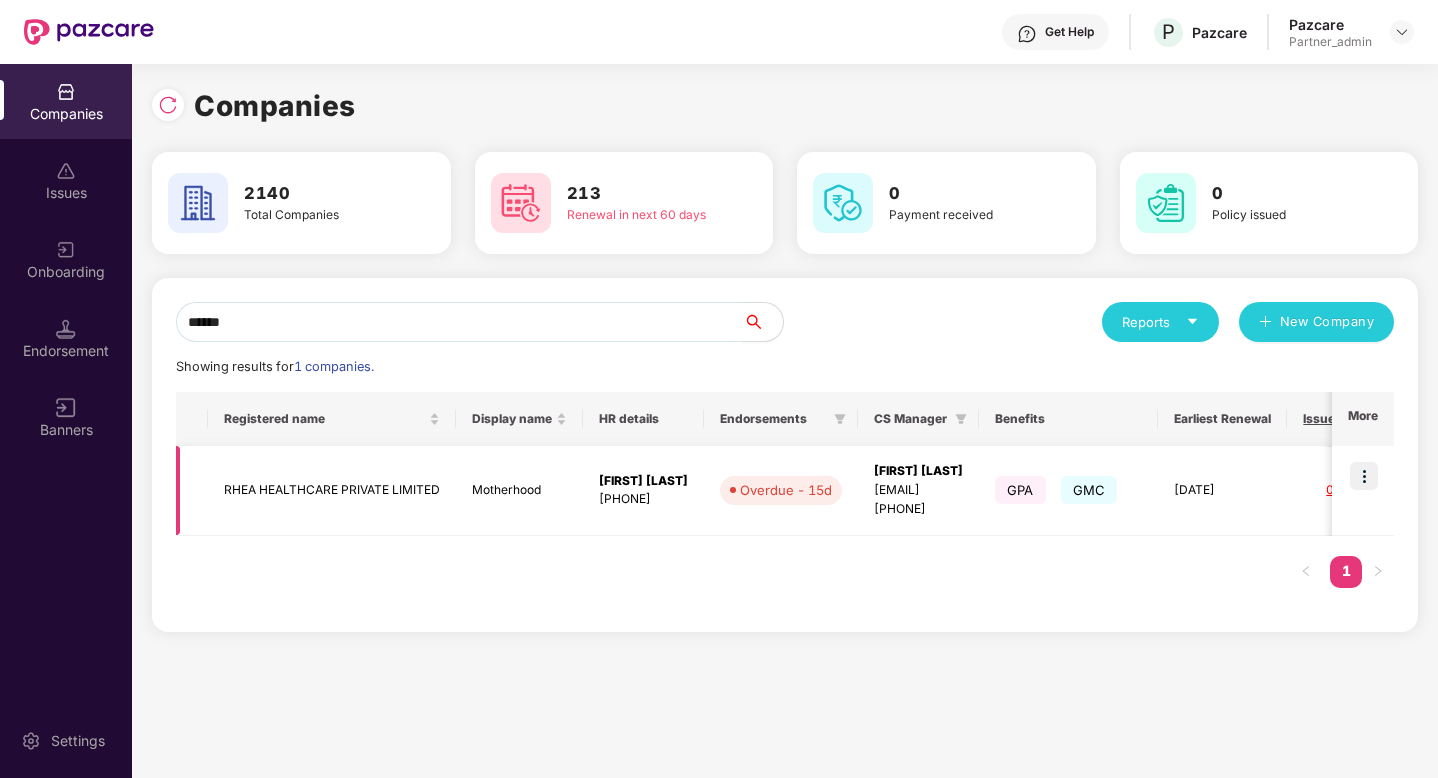 type on "******" 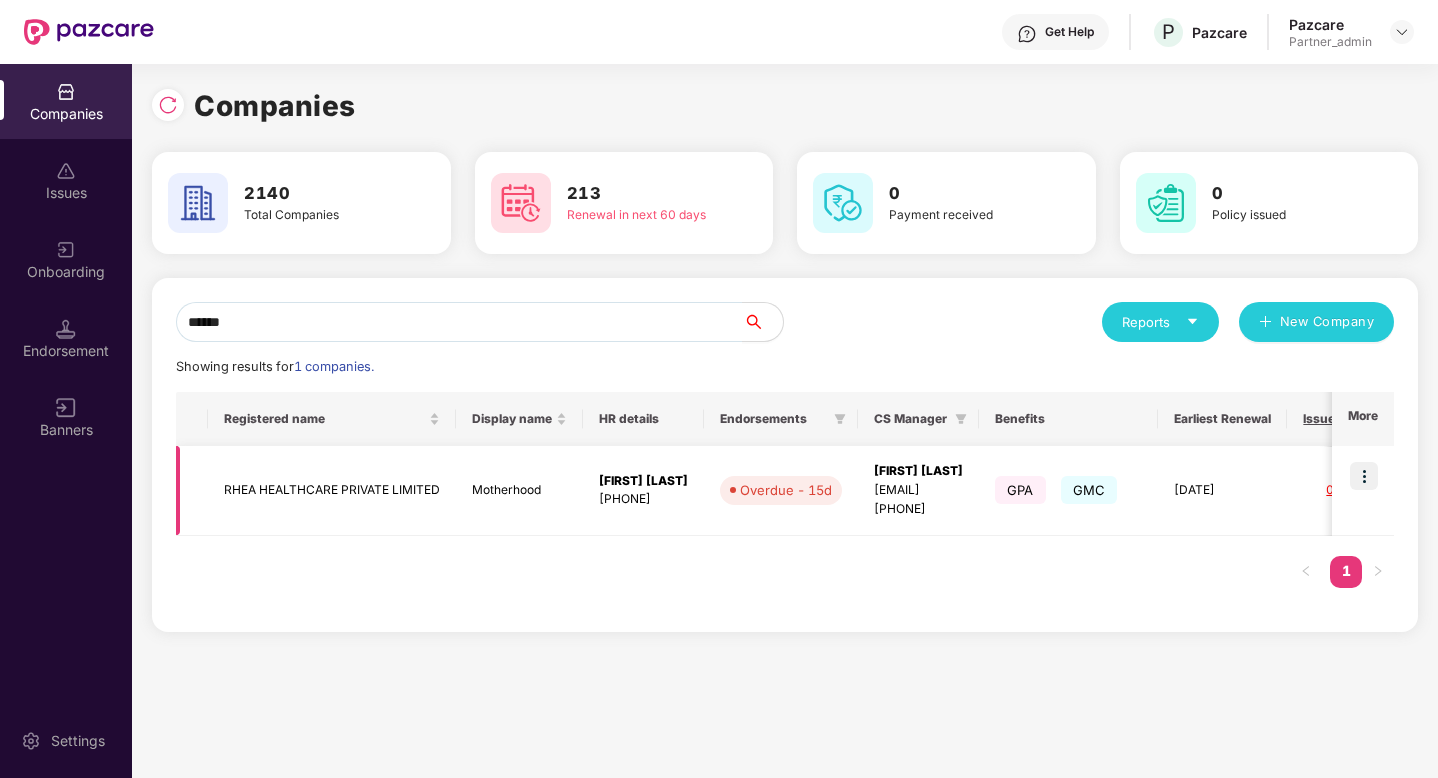 click at bounding box center [1364, 476] 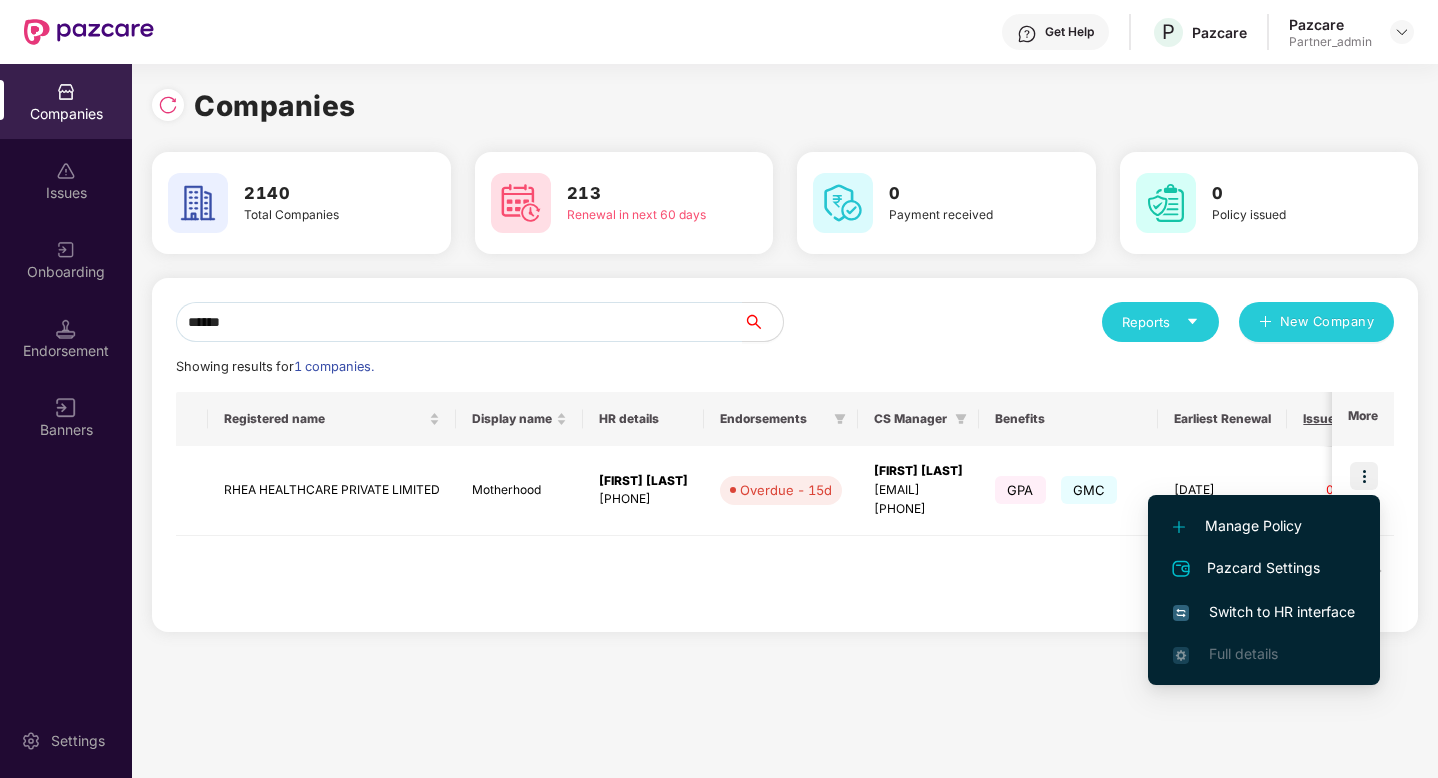click on "Switch to HR interface" at bounding box center (1264, 612) 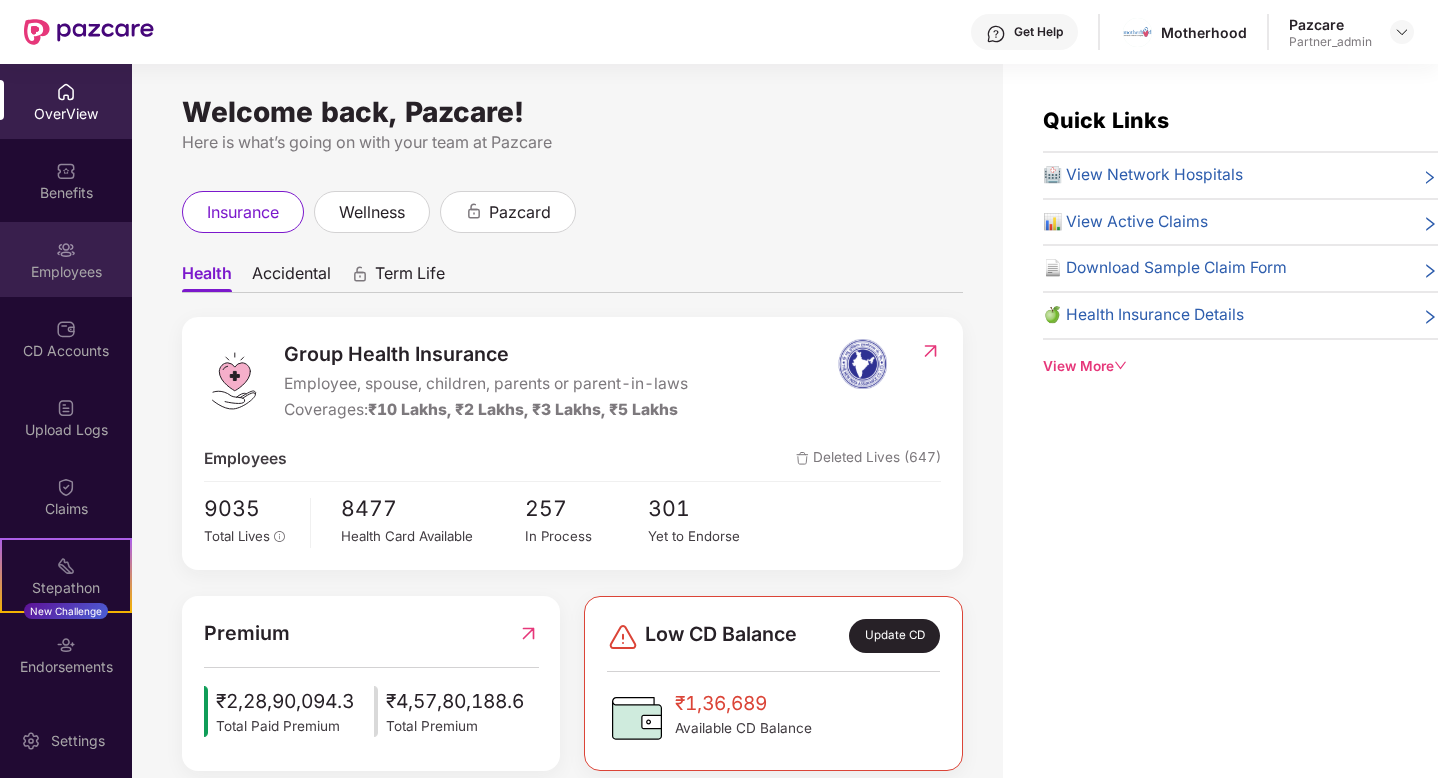 click on "Employees" at bounding box center [66, 272] 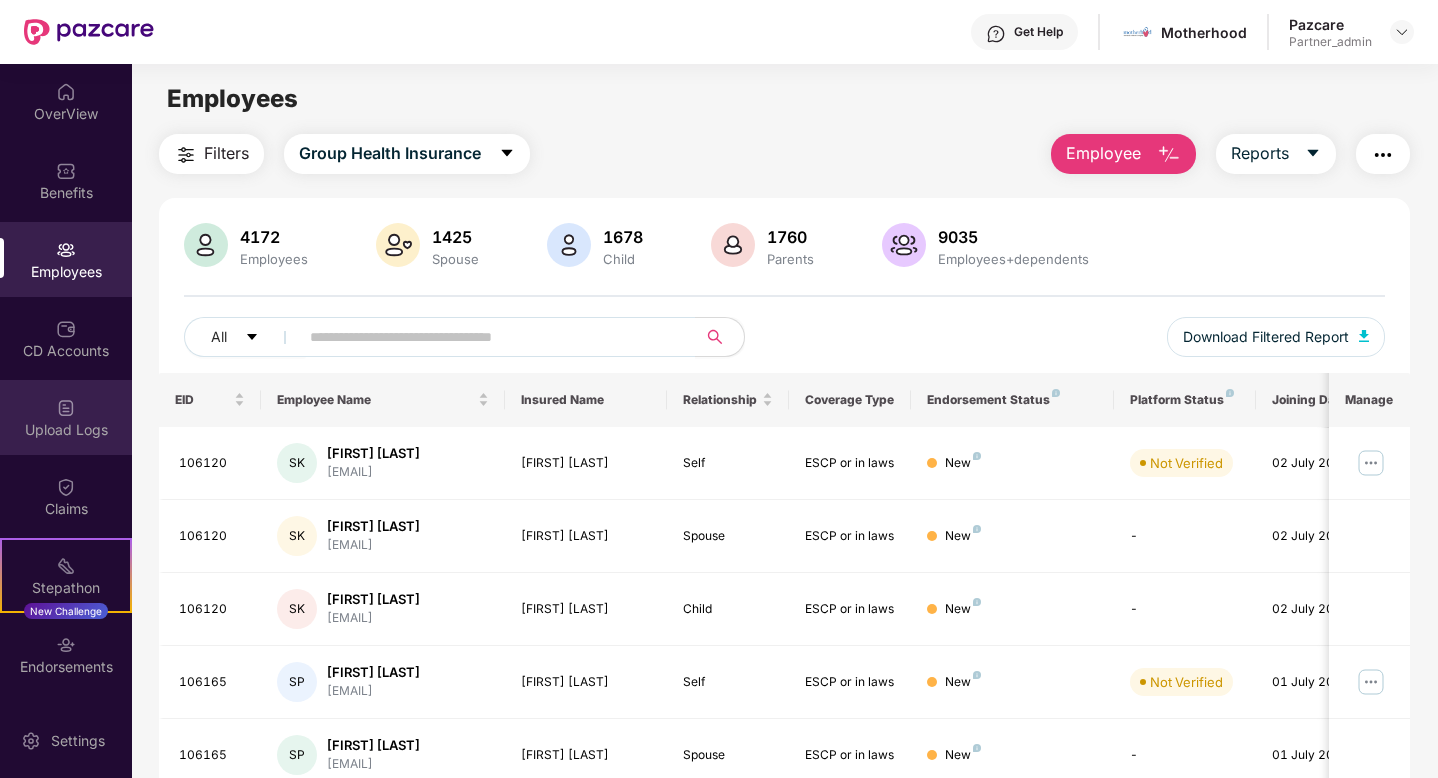 click on "Upload Logs" at bounding box center (66, 430) 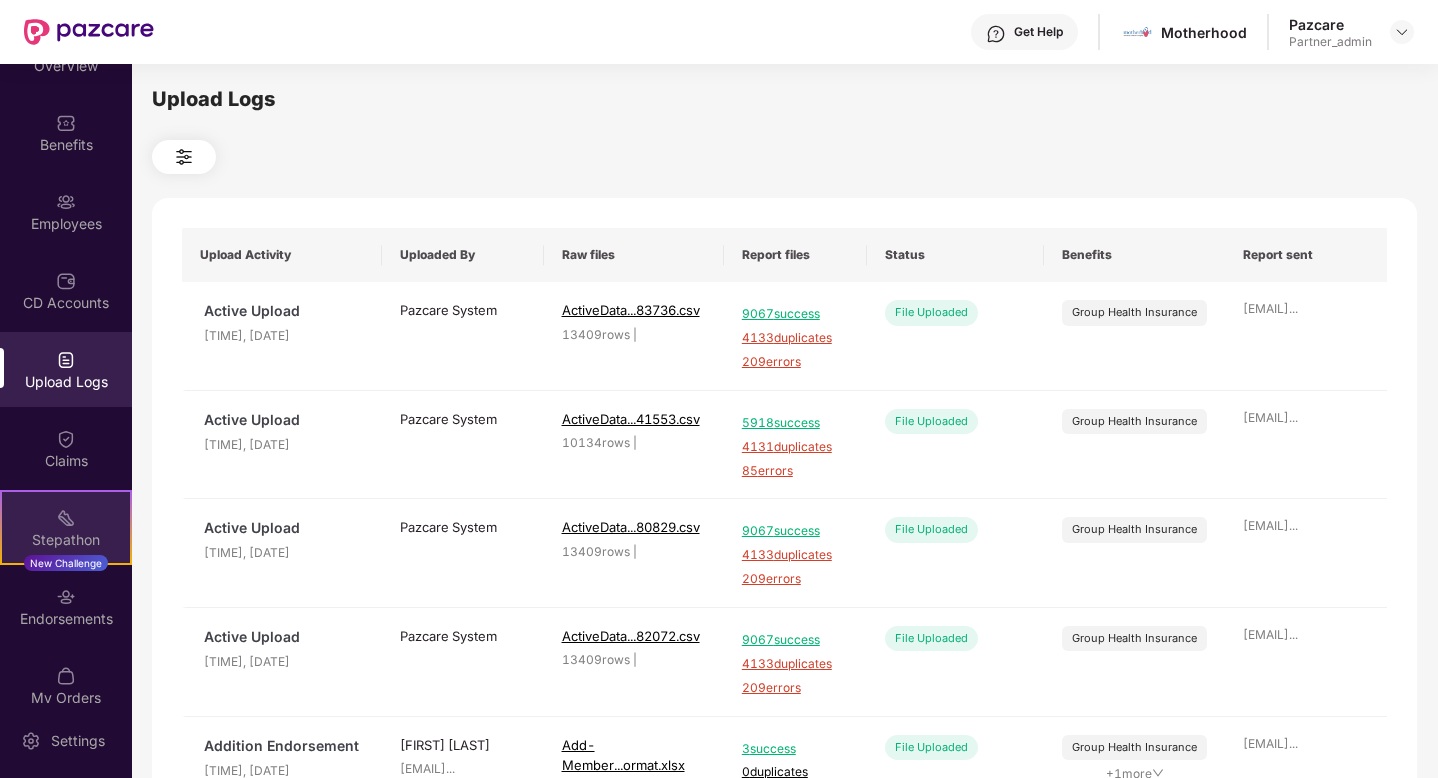 scroll, scrollTop: 72, scrollLeft: 0, axis: vertical 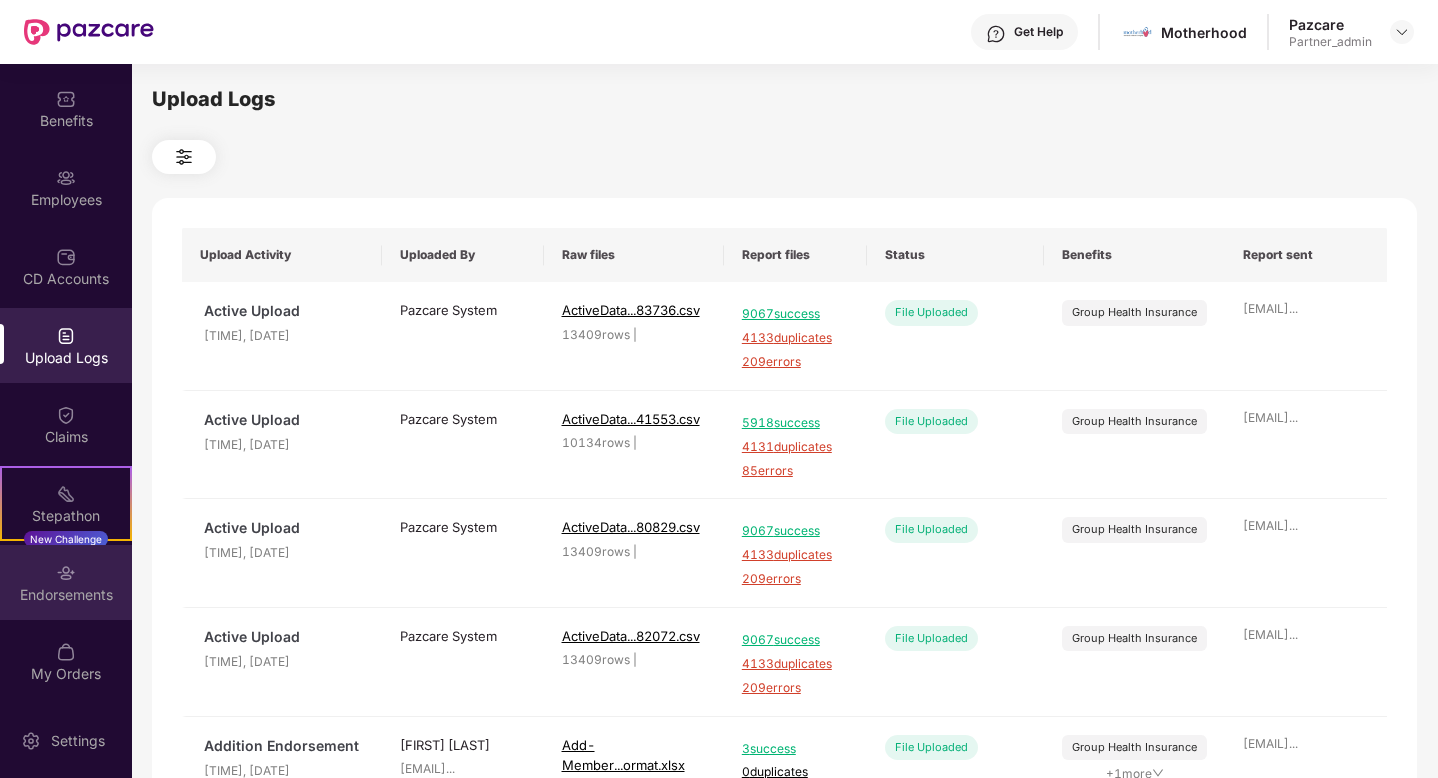 click on "Endorsements" at bounding box center (66, 595) 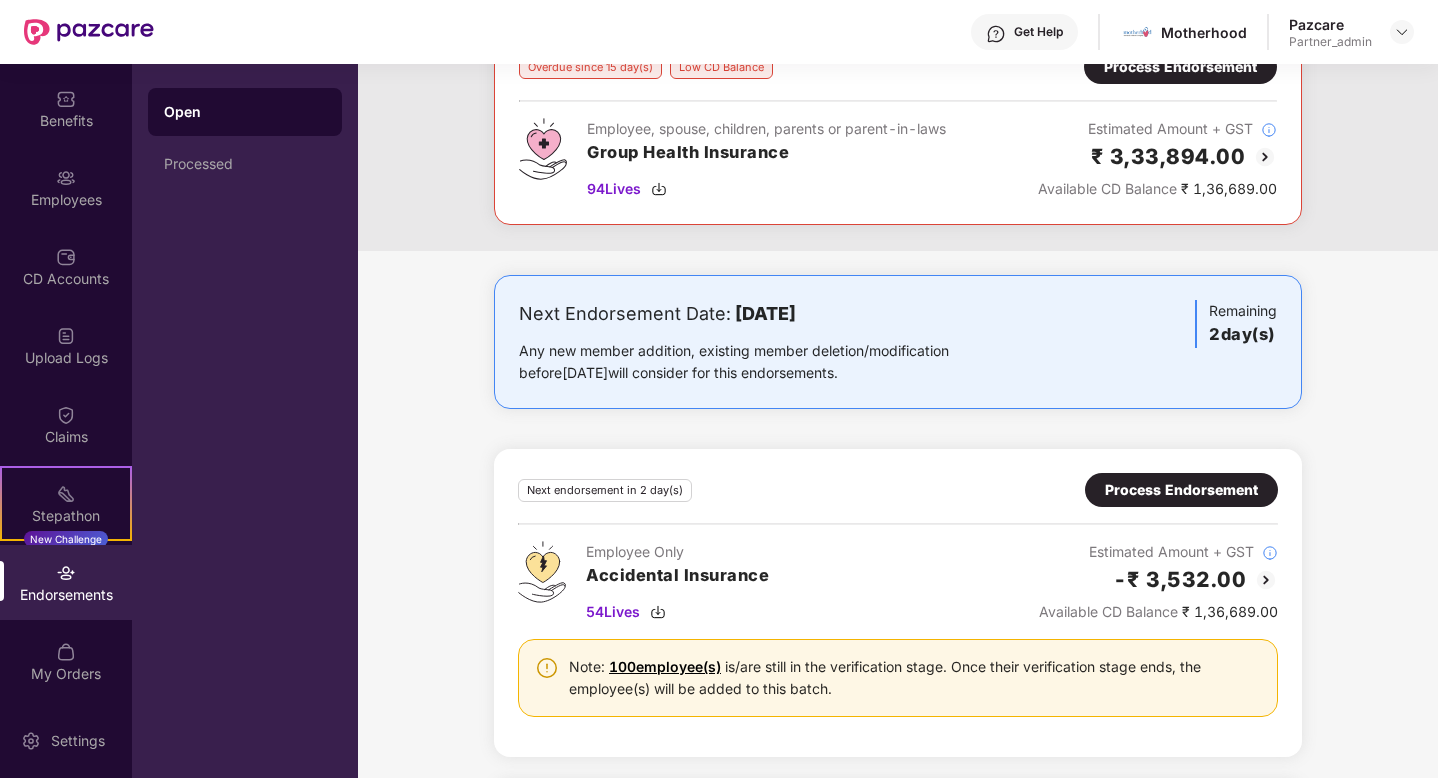 scroll, scrollTop: 145, scrollLeft: 0, axis: vertical 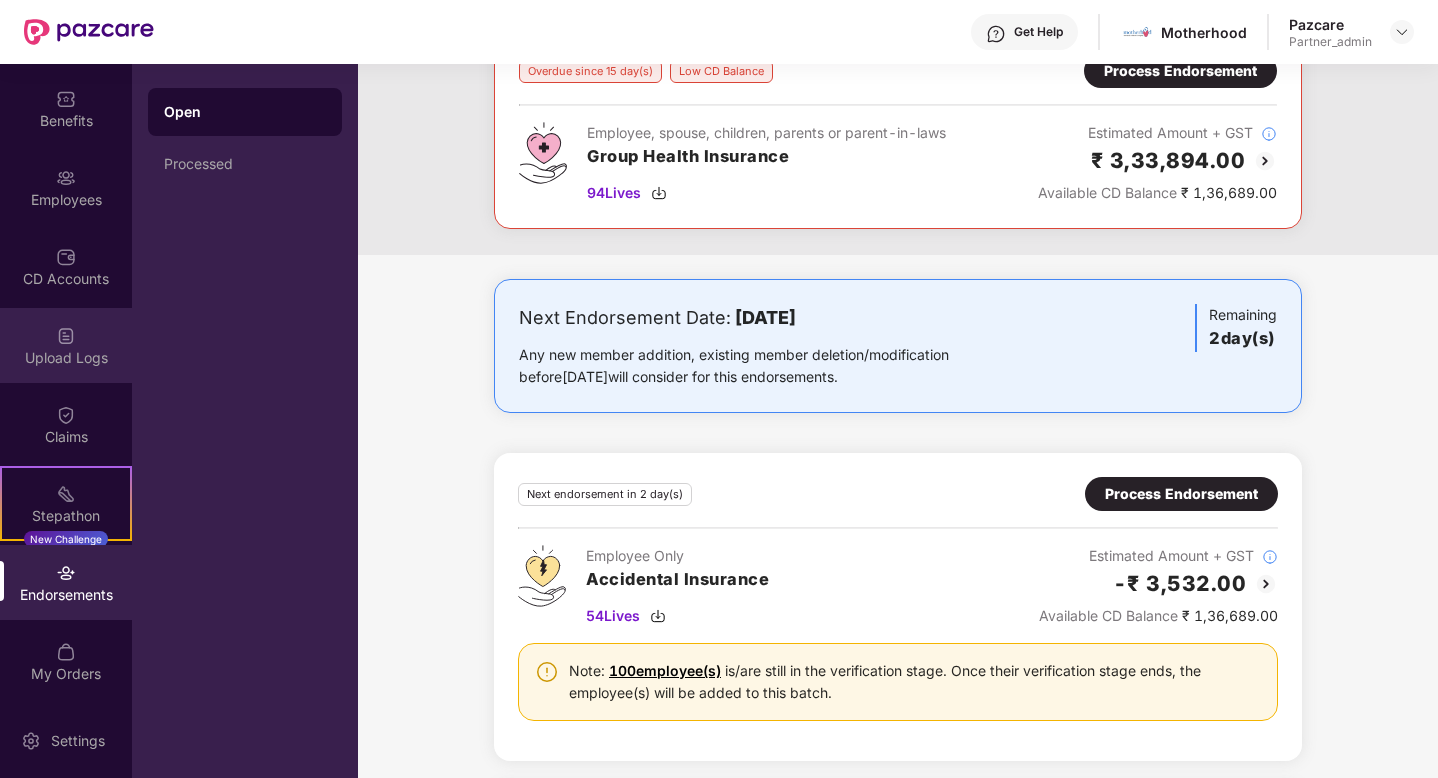 click on "Upload Logs" at bounding box center [66, 358] 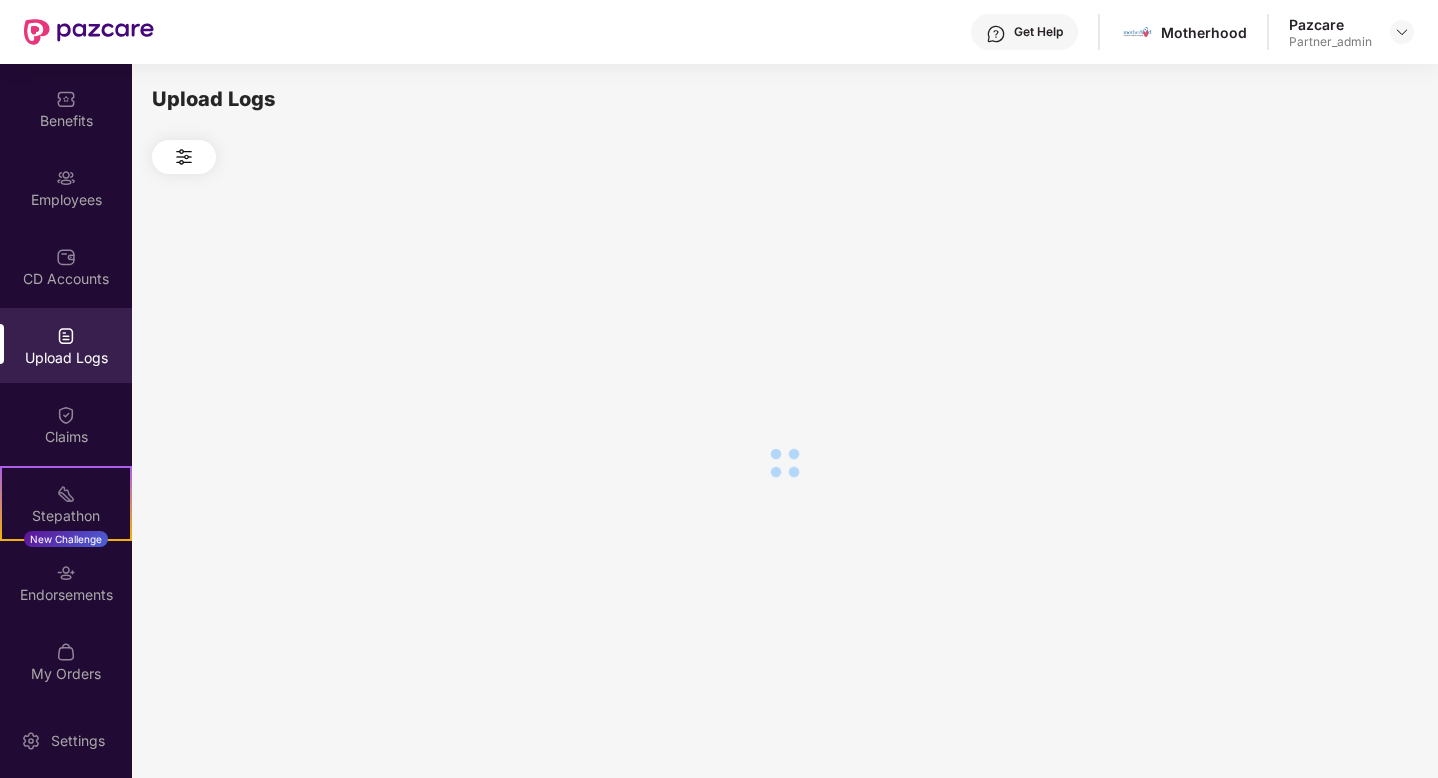 scroll, scrollTop: 0, scrollLeft: 0, axis: both 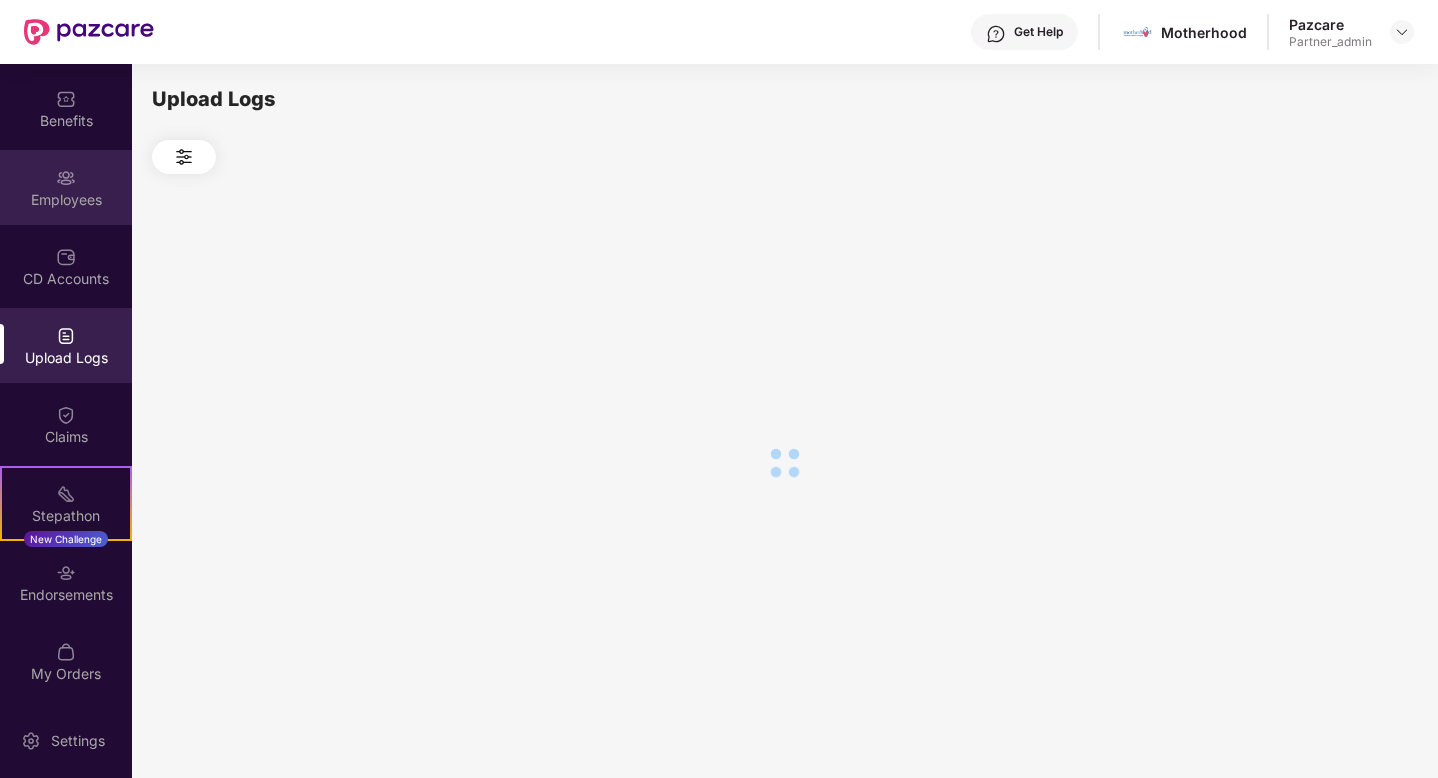 click on "Employees" at bounding box center (66, 200) 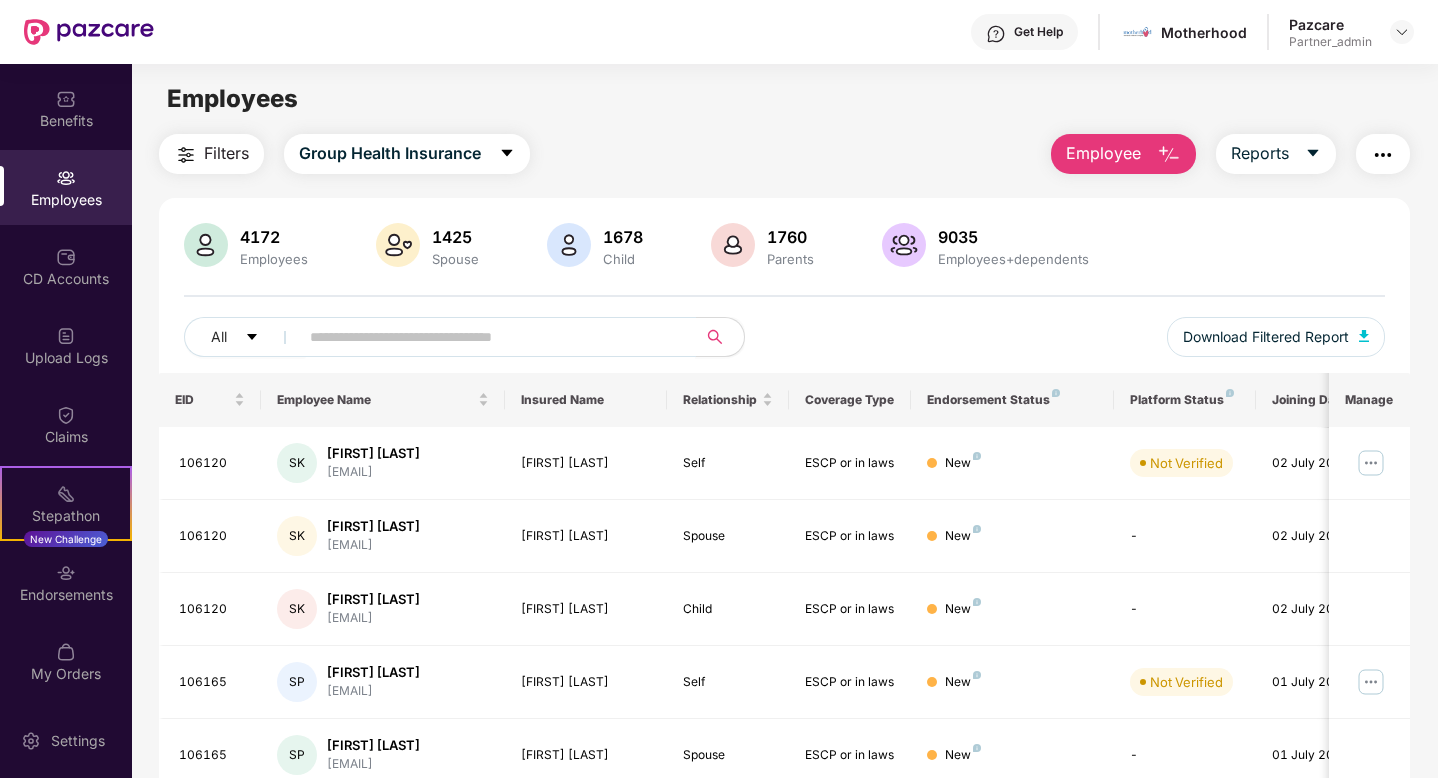 click at bounding box center [489, 337] 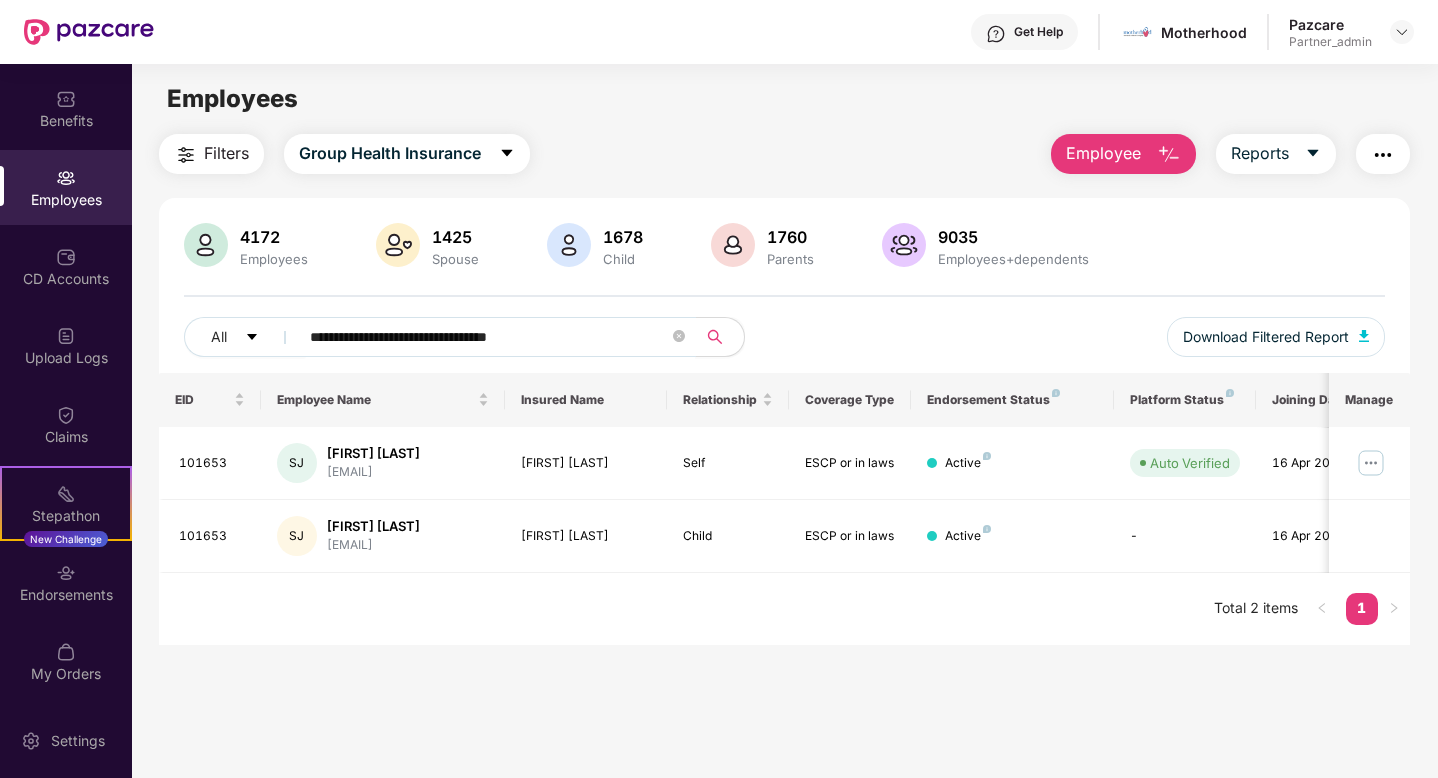 type on "**********" 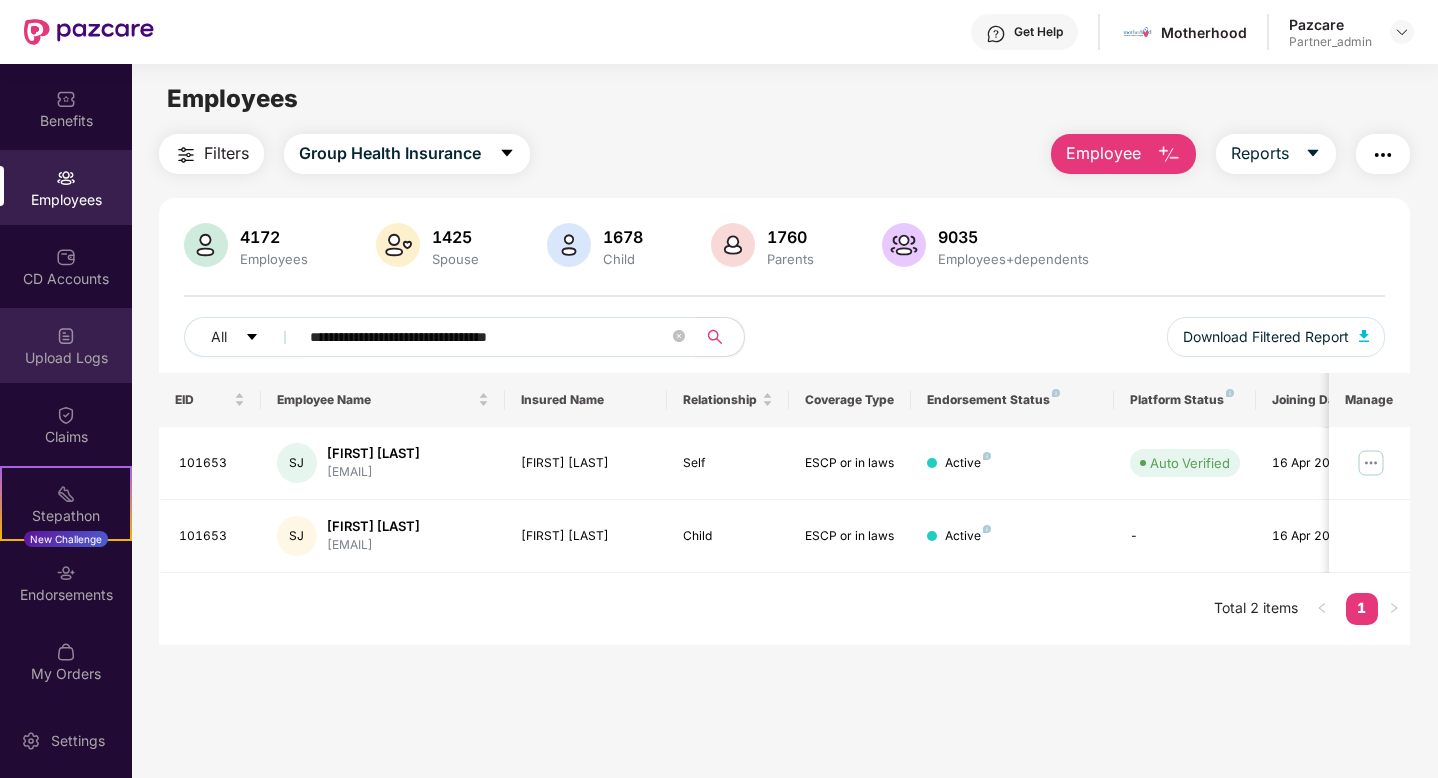 click on "Upload Logs" at bounding box center [66, 358] 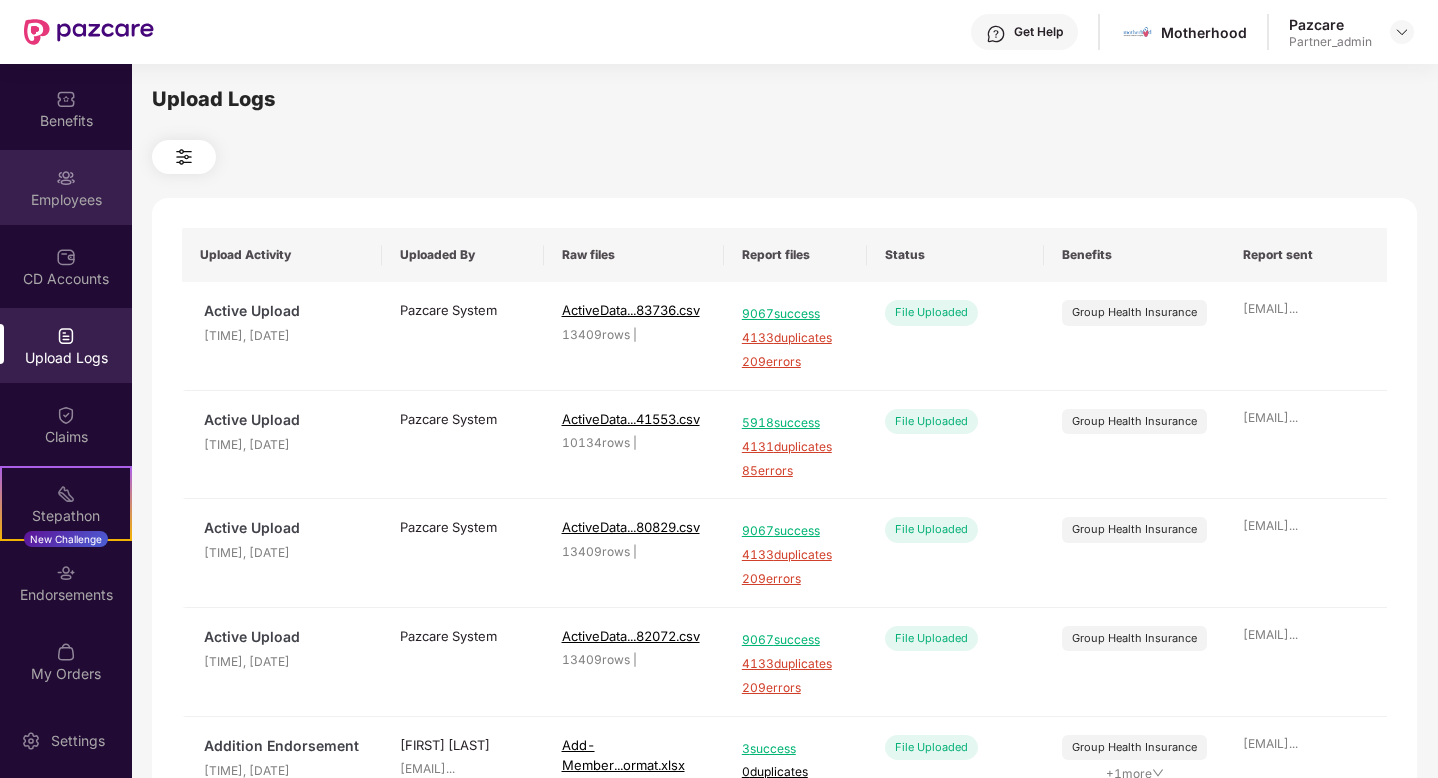 click on "Employees" at bounding box center [66, 200] 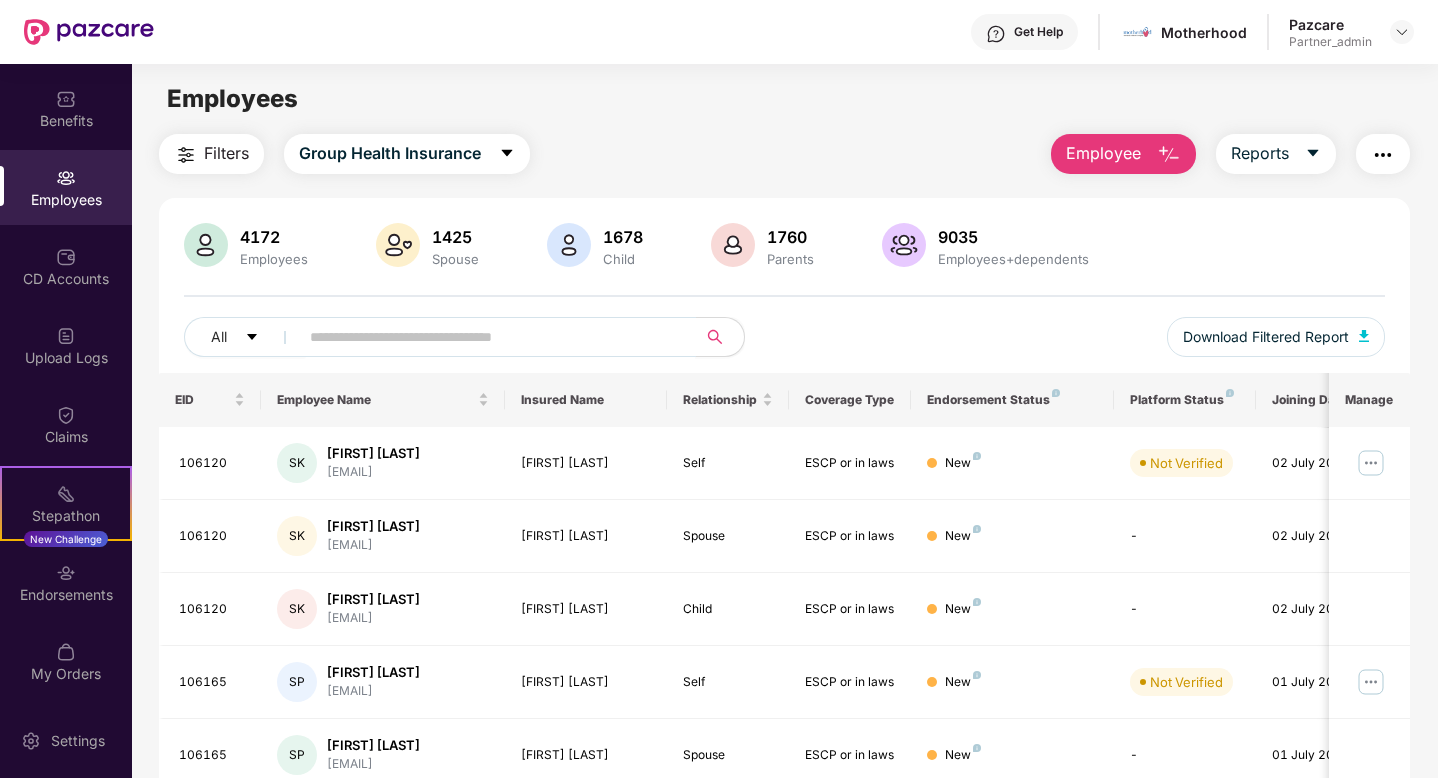 click at bounding box center (489, 337) 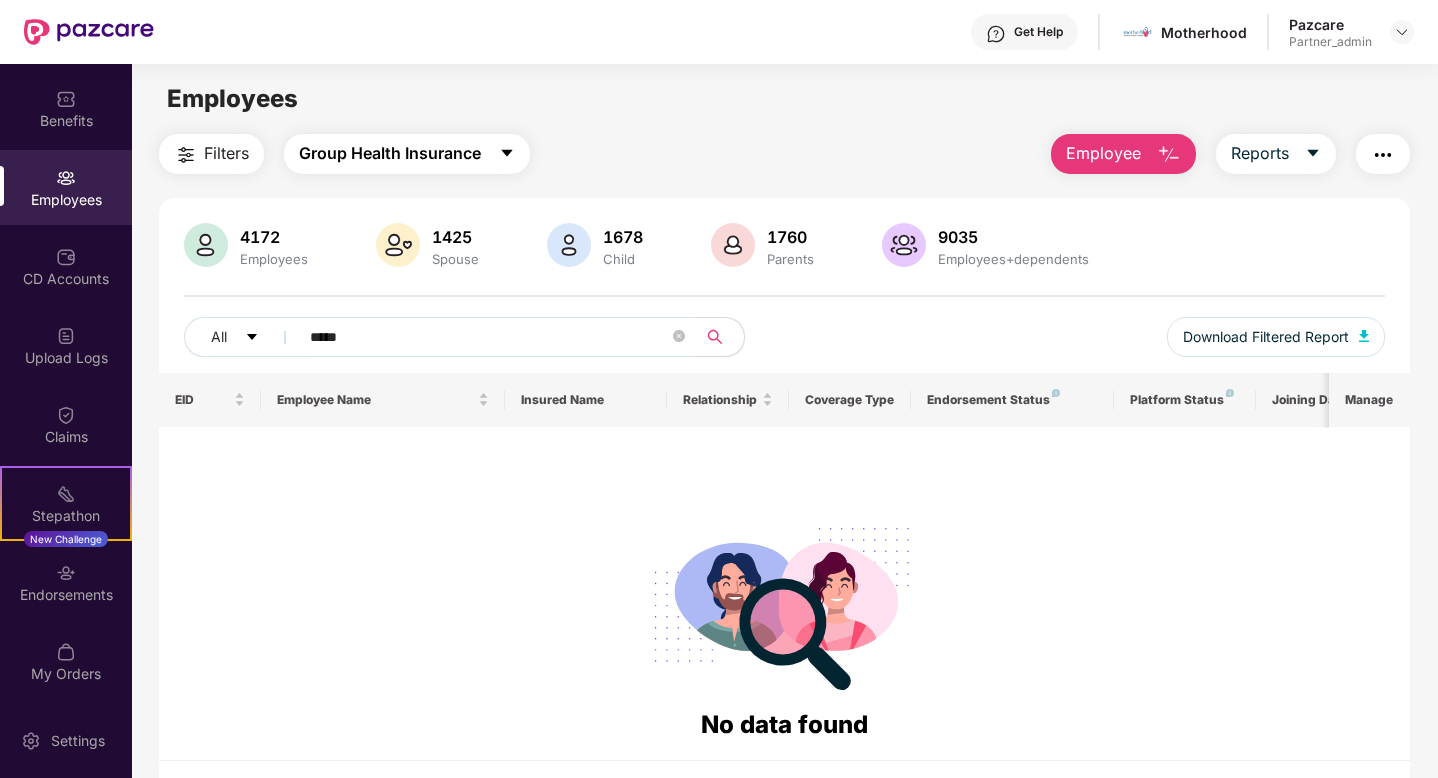 click on "Group Health Insurance" at bounding box center [407, 154] 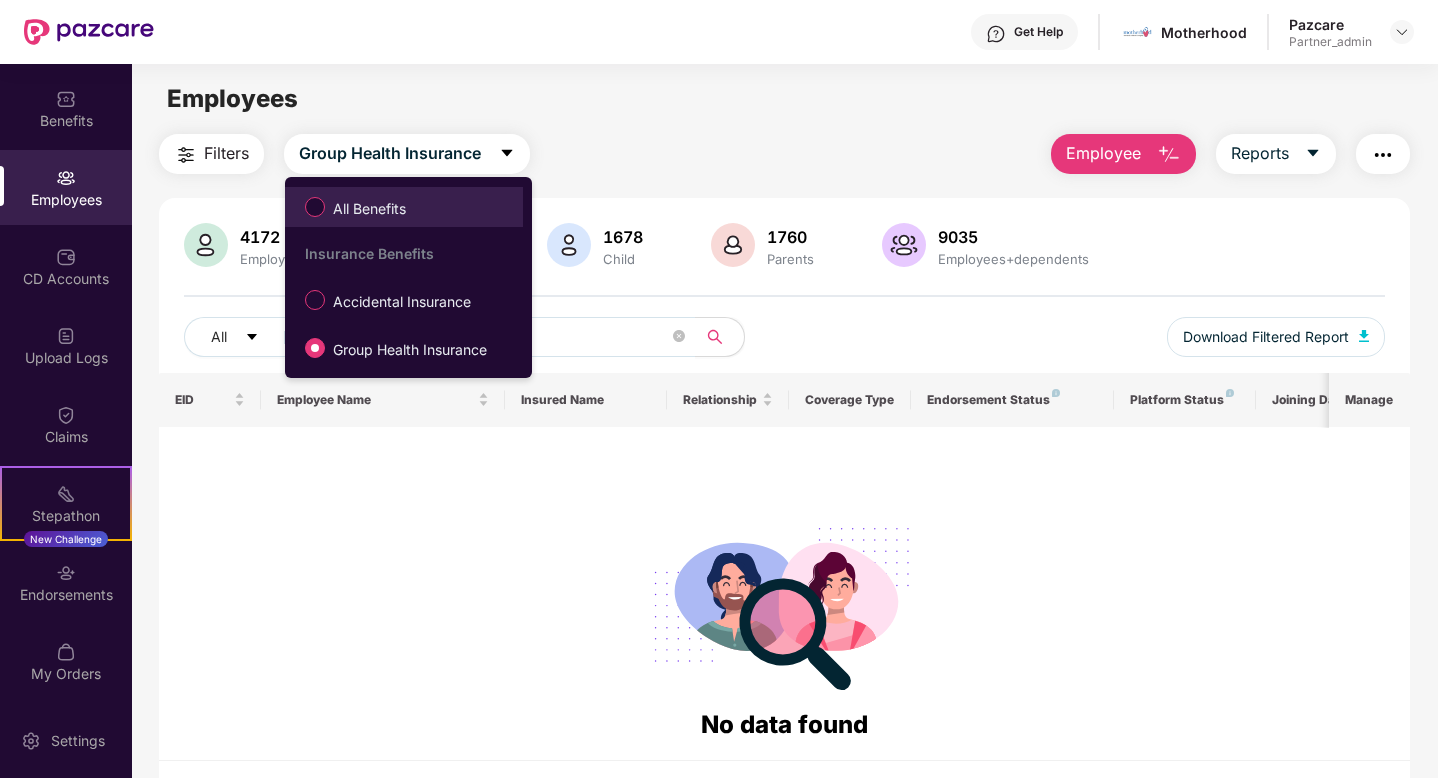 click on "All Benefits" at bounding box center [404, 207] 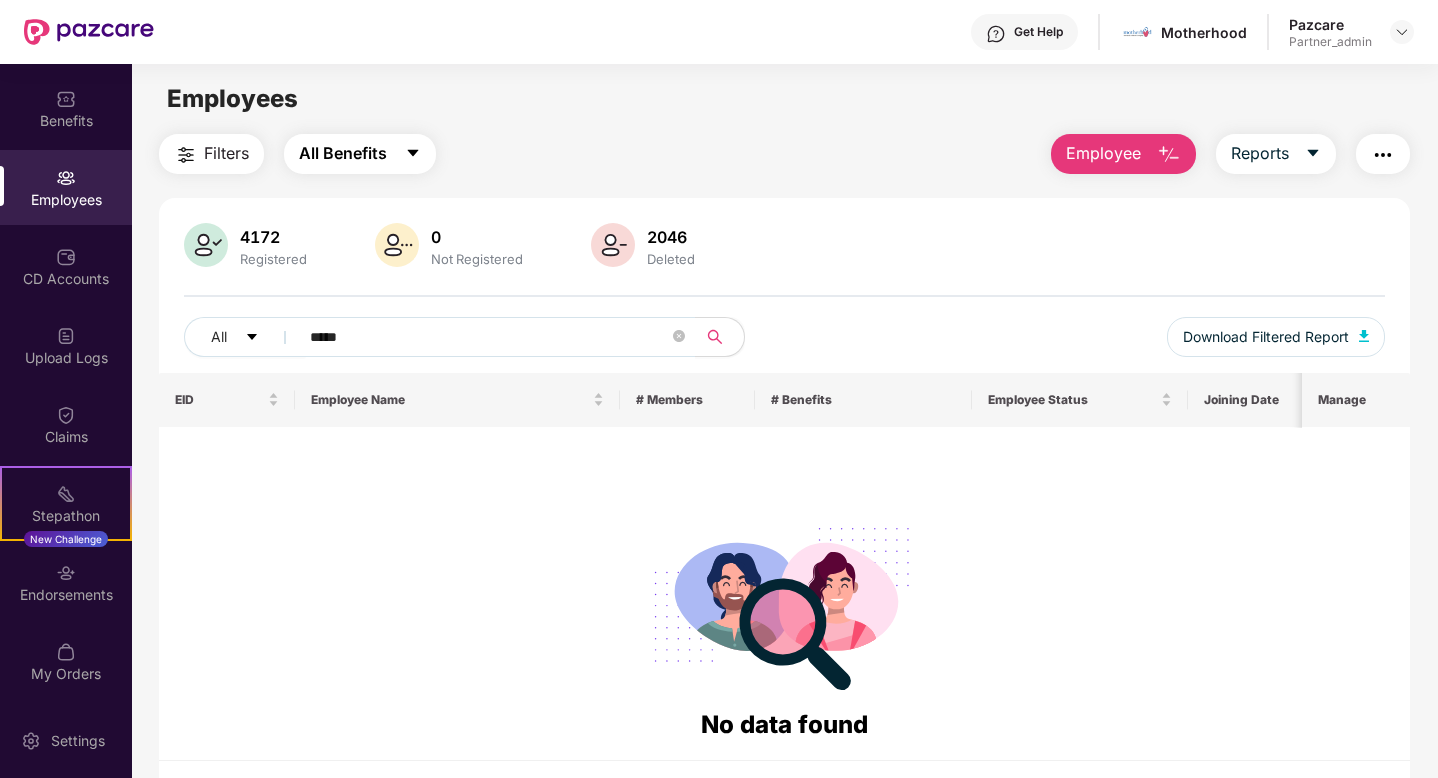 click on "All Benefits" at bounding box center [343, 153] 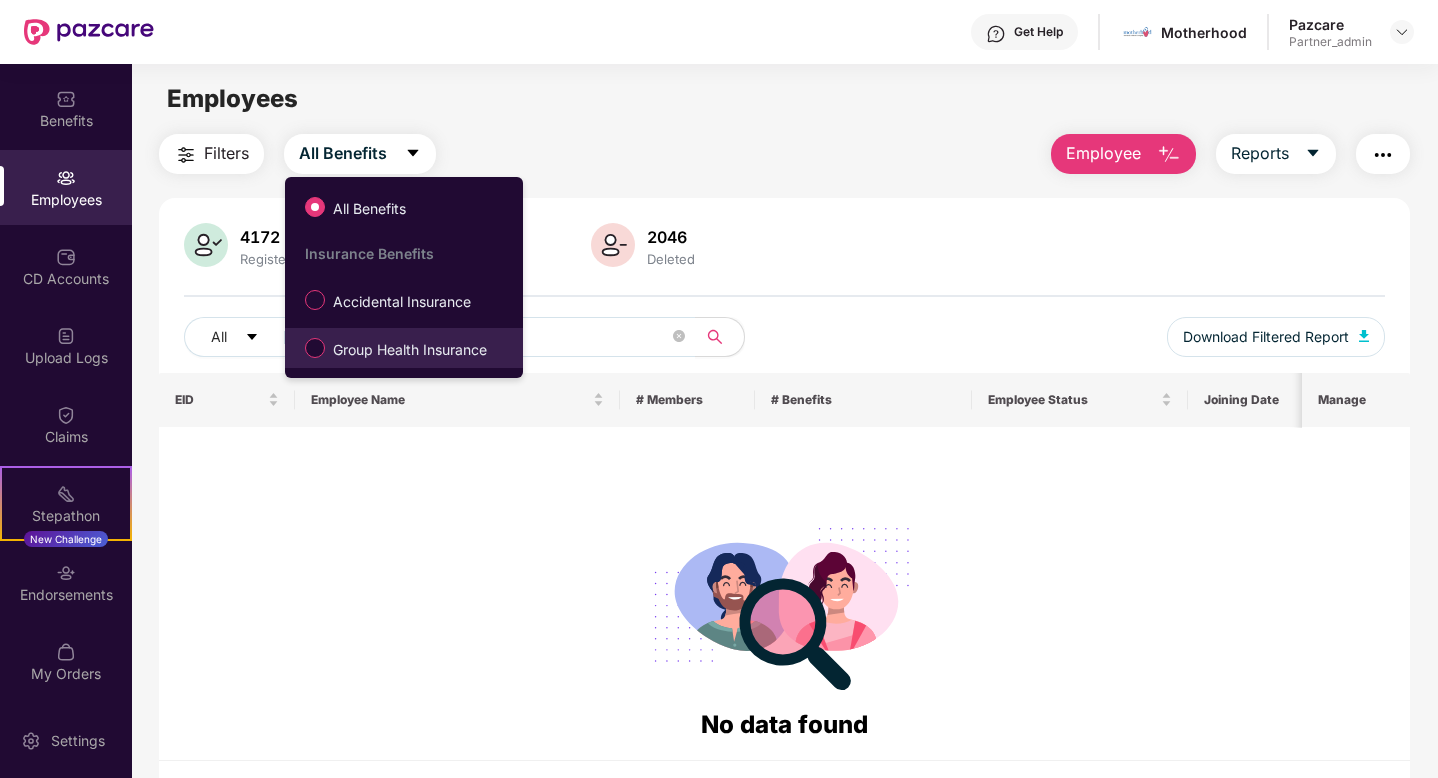 click on "Group Health Insurance" at bounding box center [410, 350] 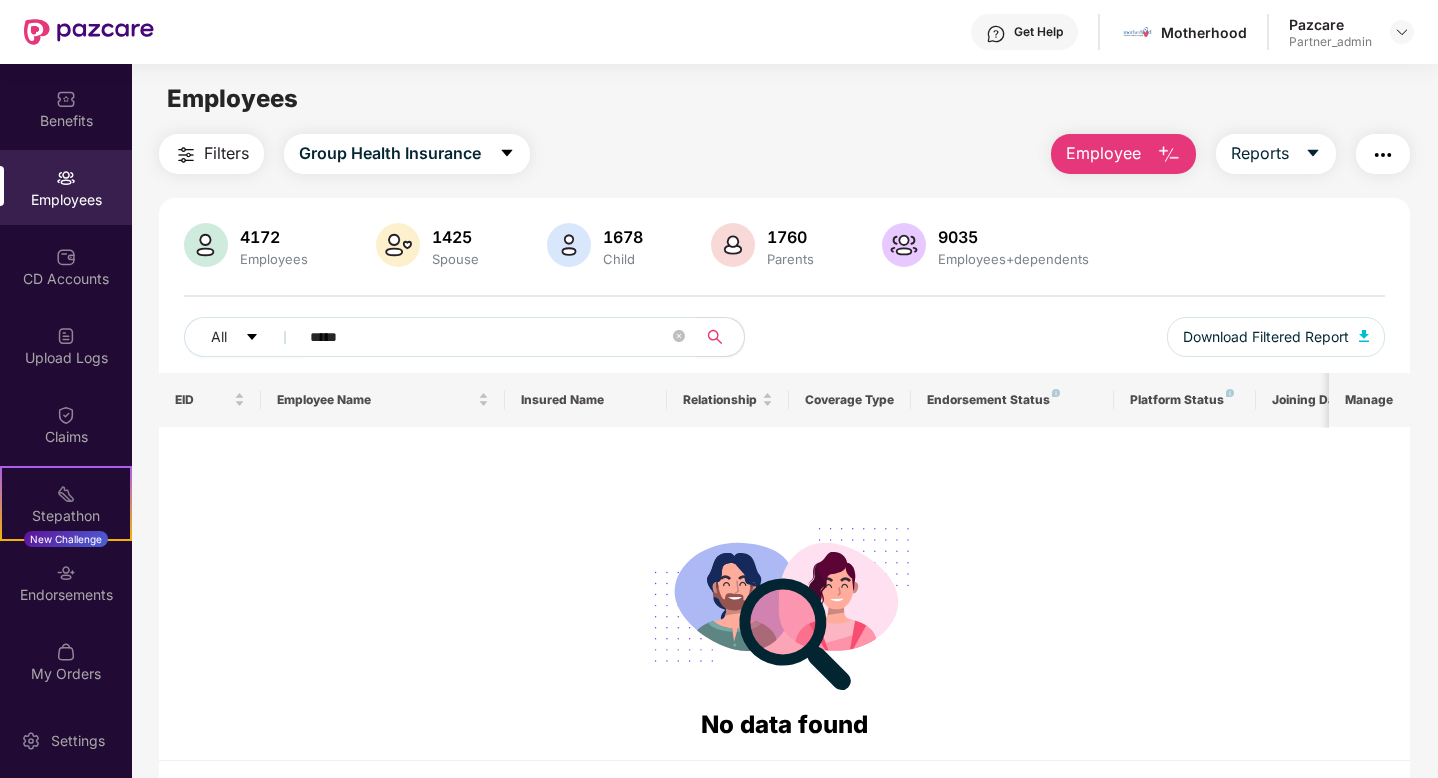 click on "*****" at bounding box center [489, 337] 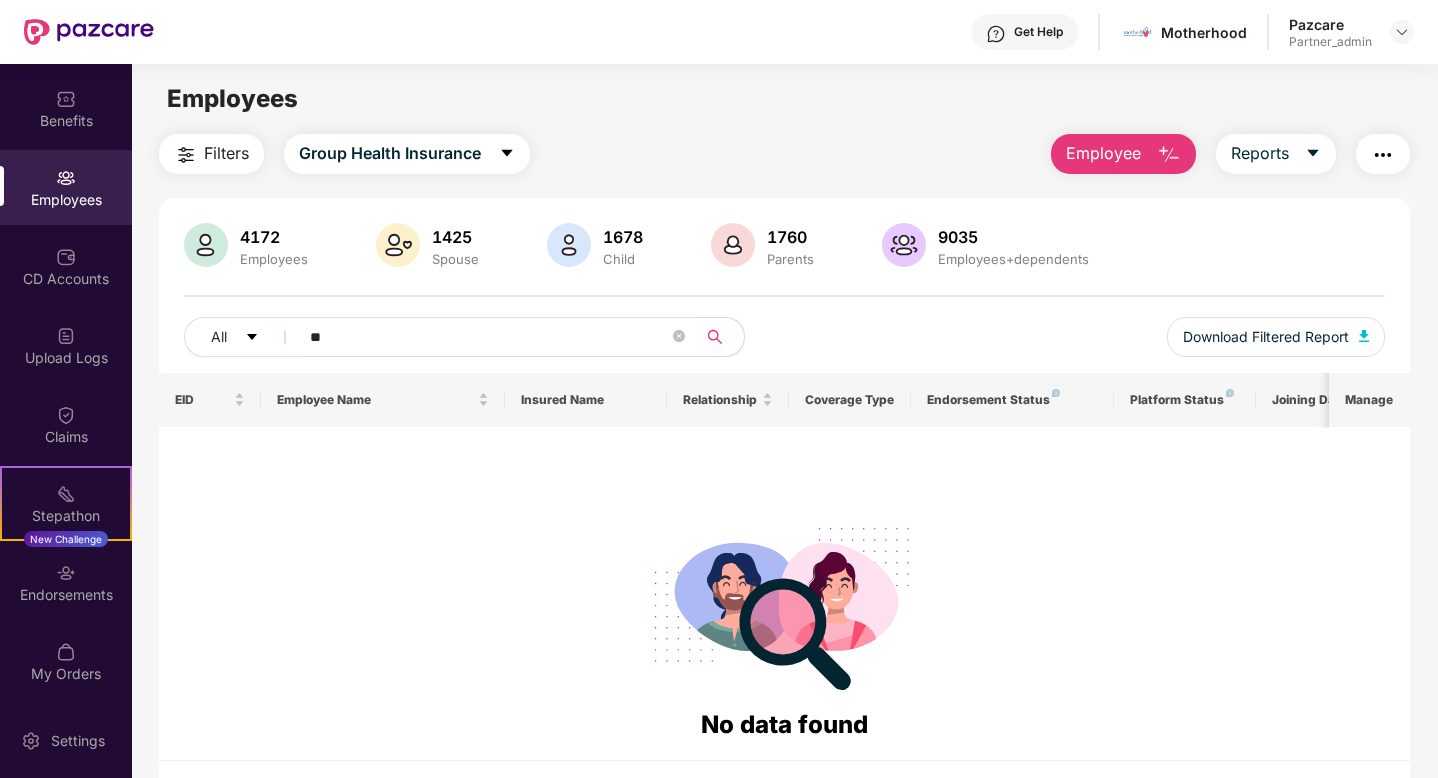 type on "*" 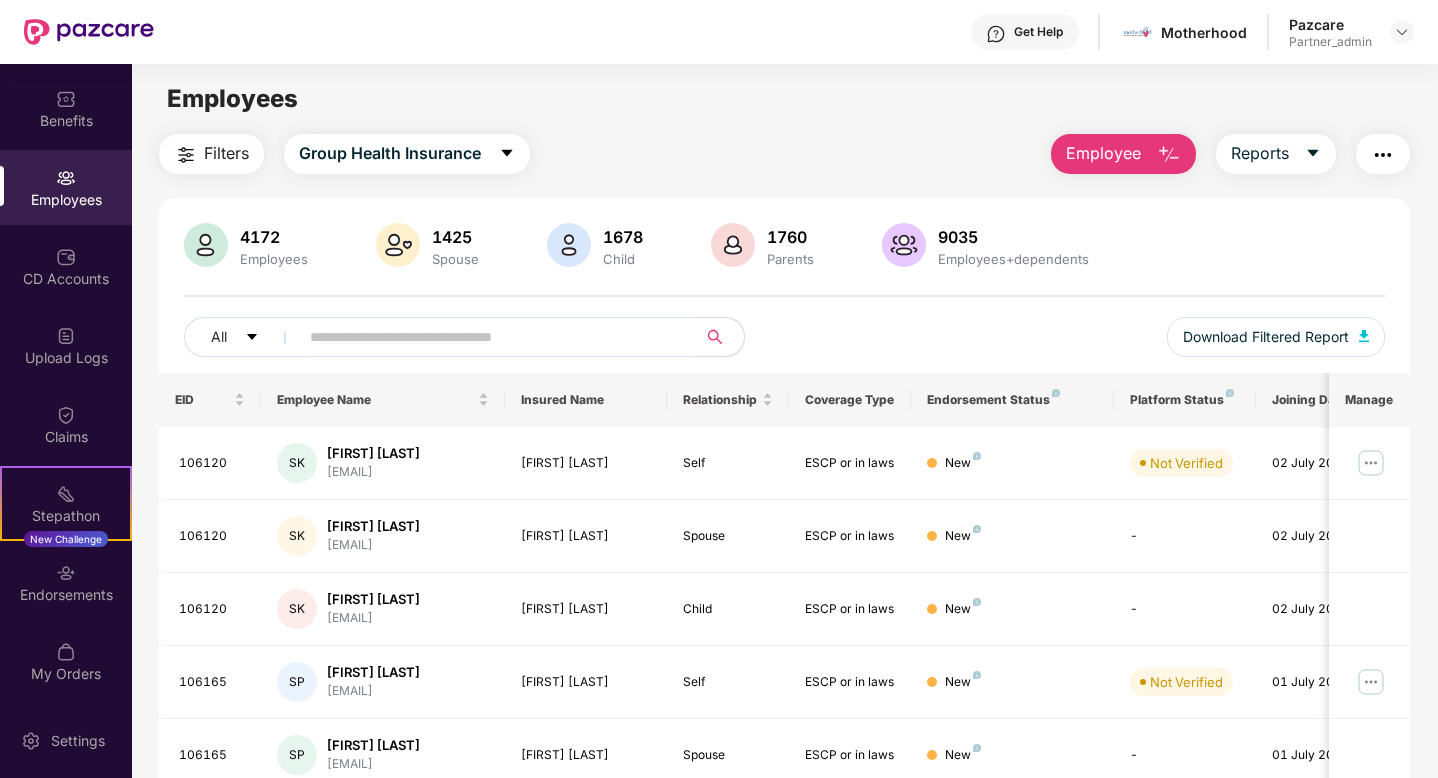 paste on "**********" 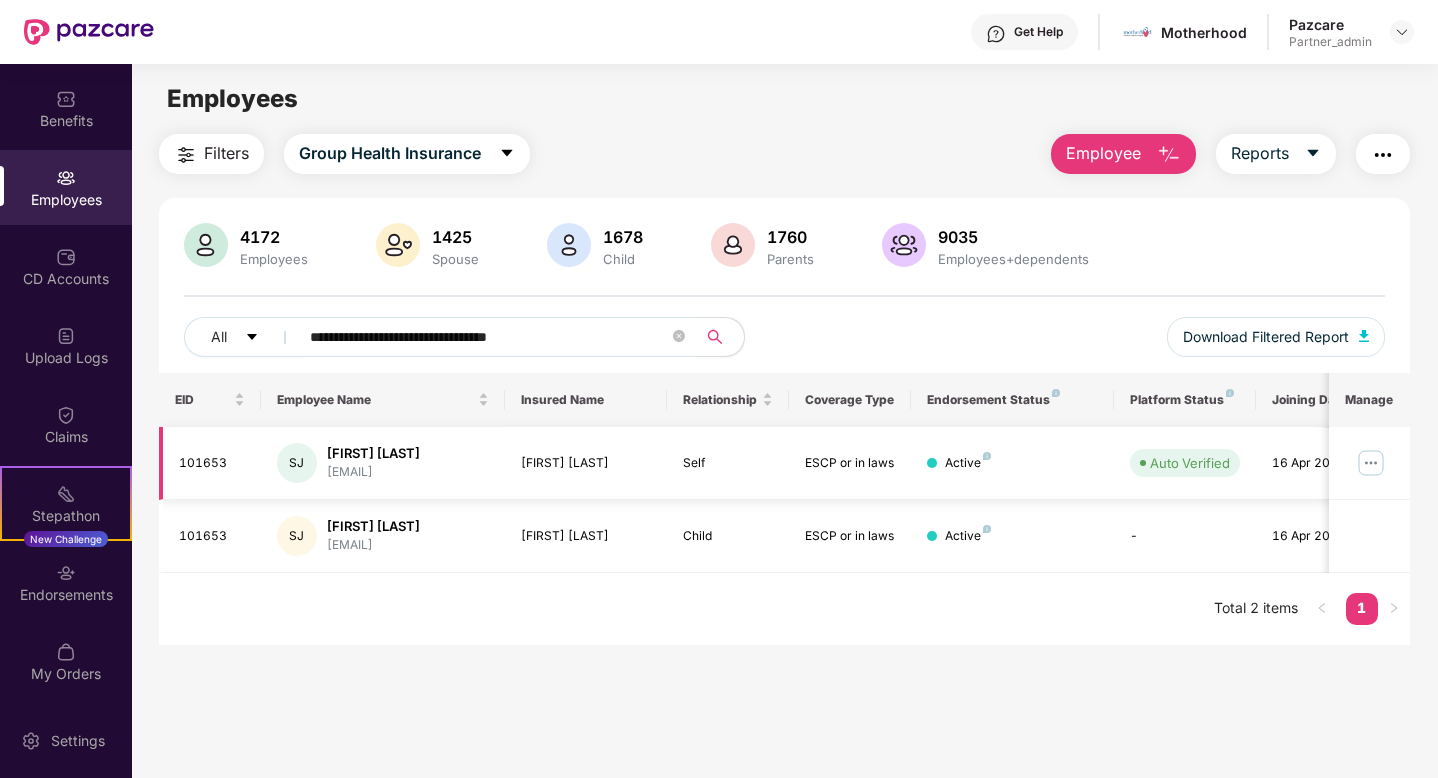 type on "**********" 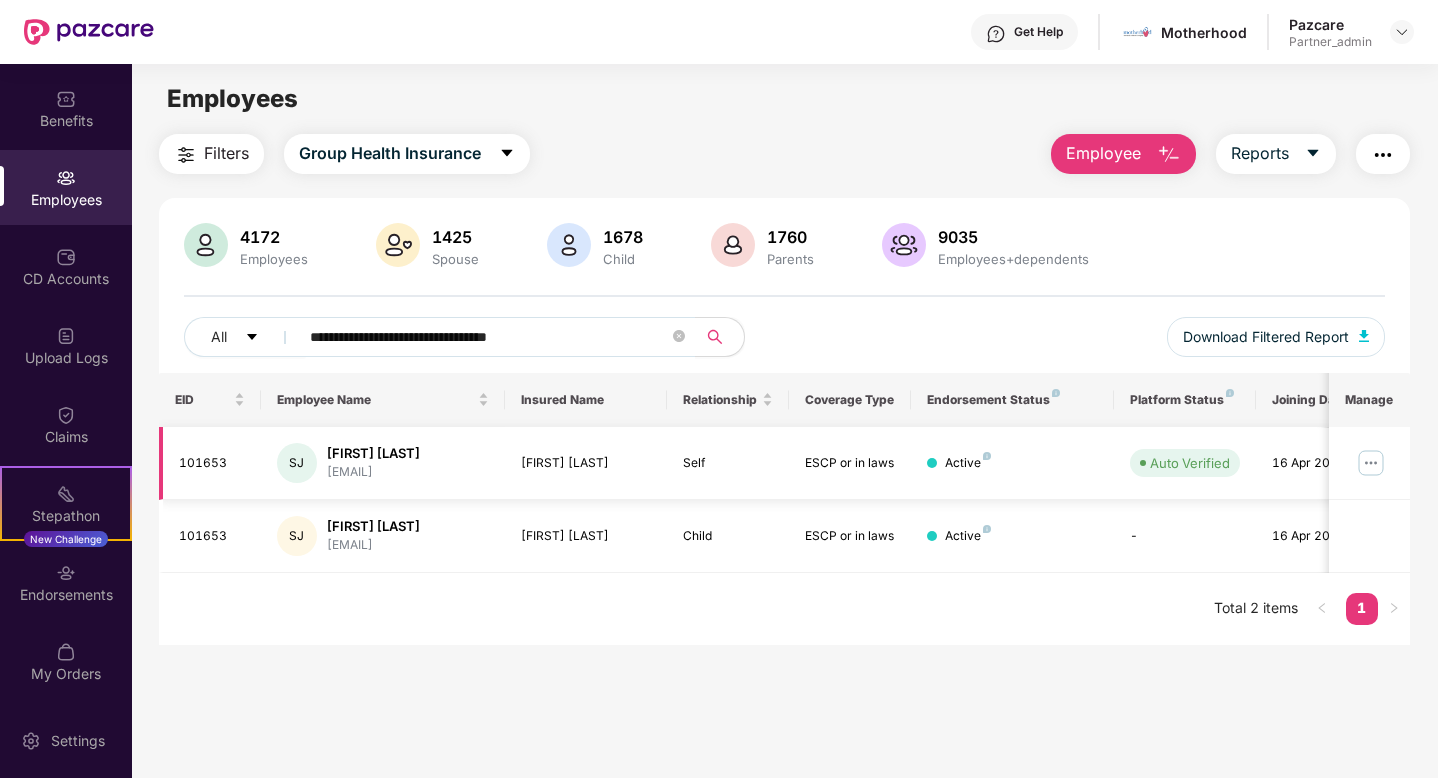click on "101653" at bounding box center [212, 463] 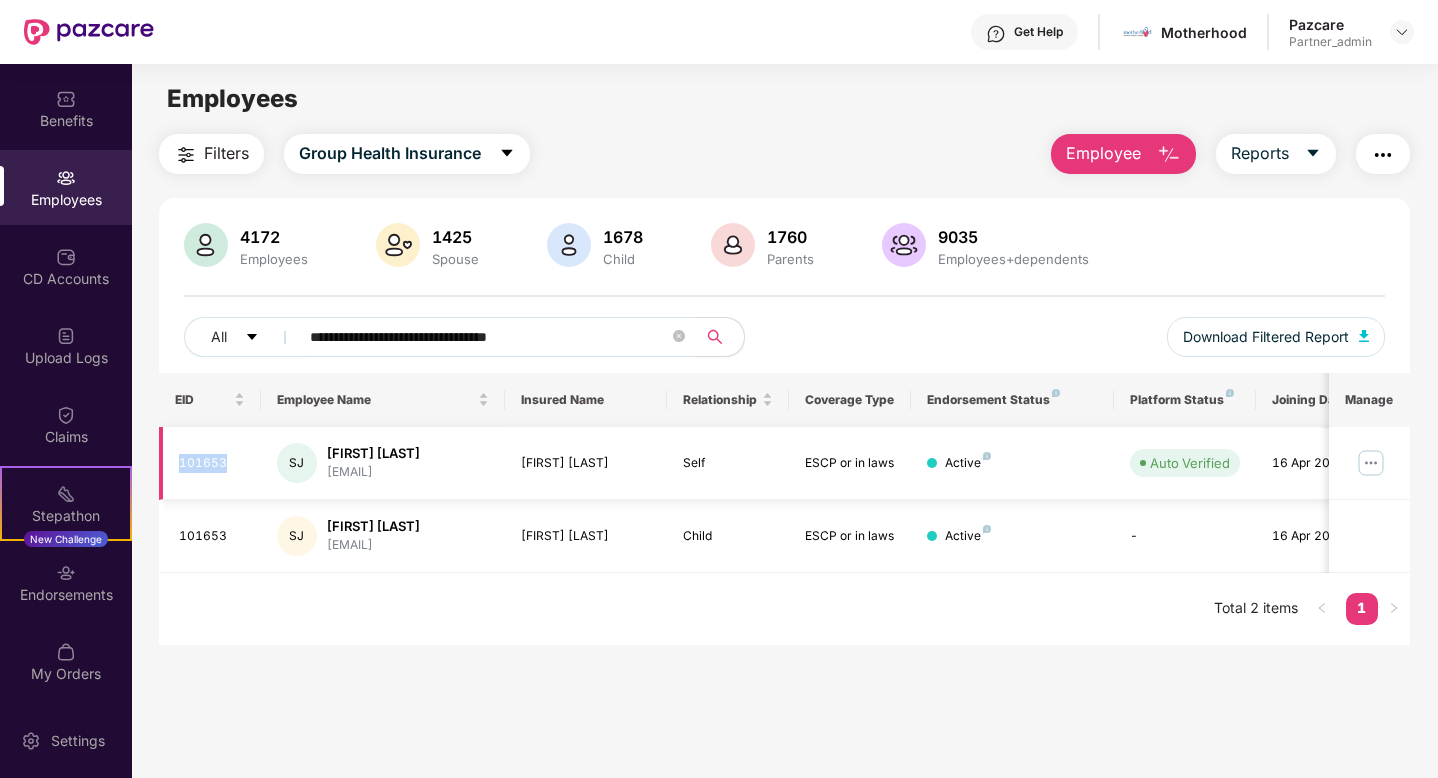 copy on "101653" 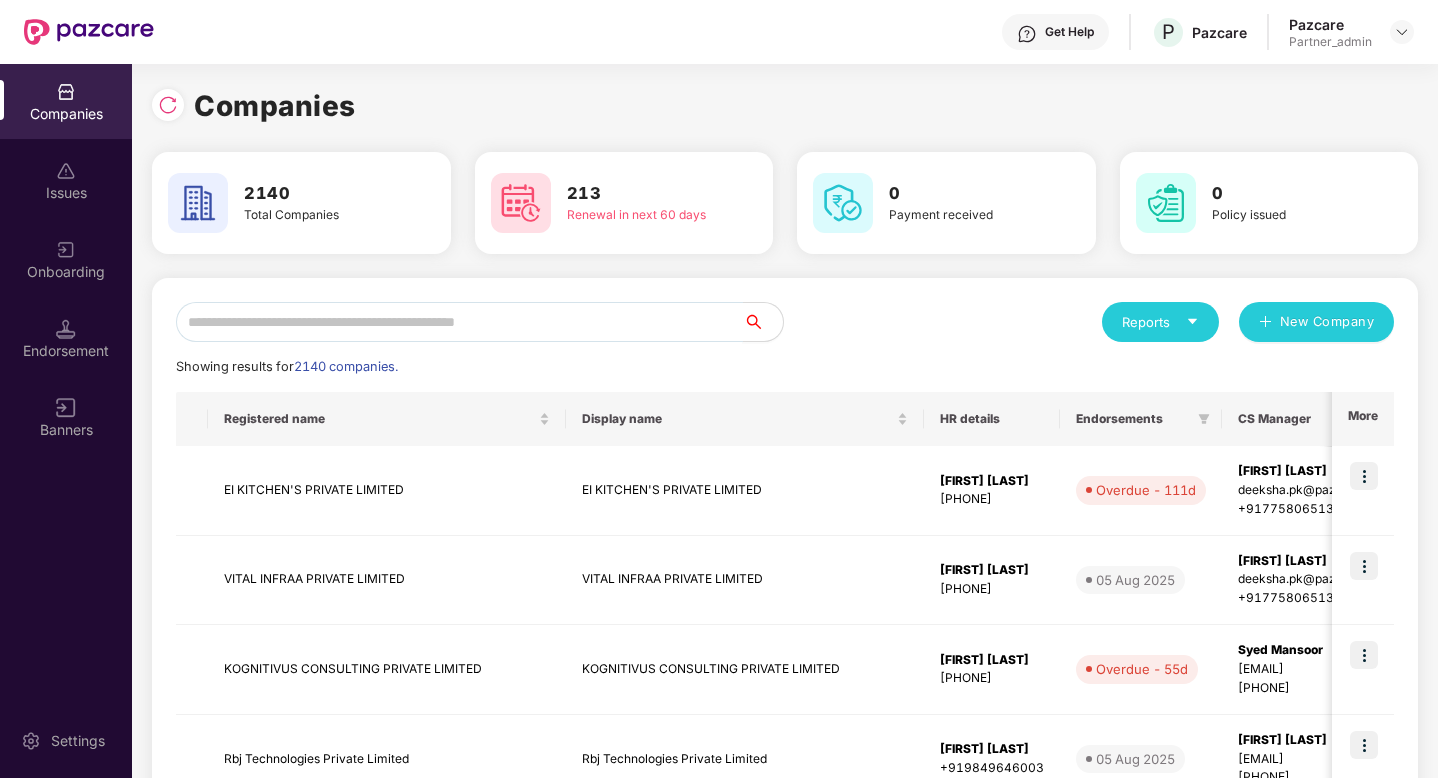 click at bounding box center [459, 322] 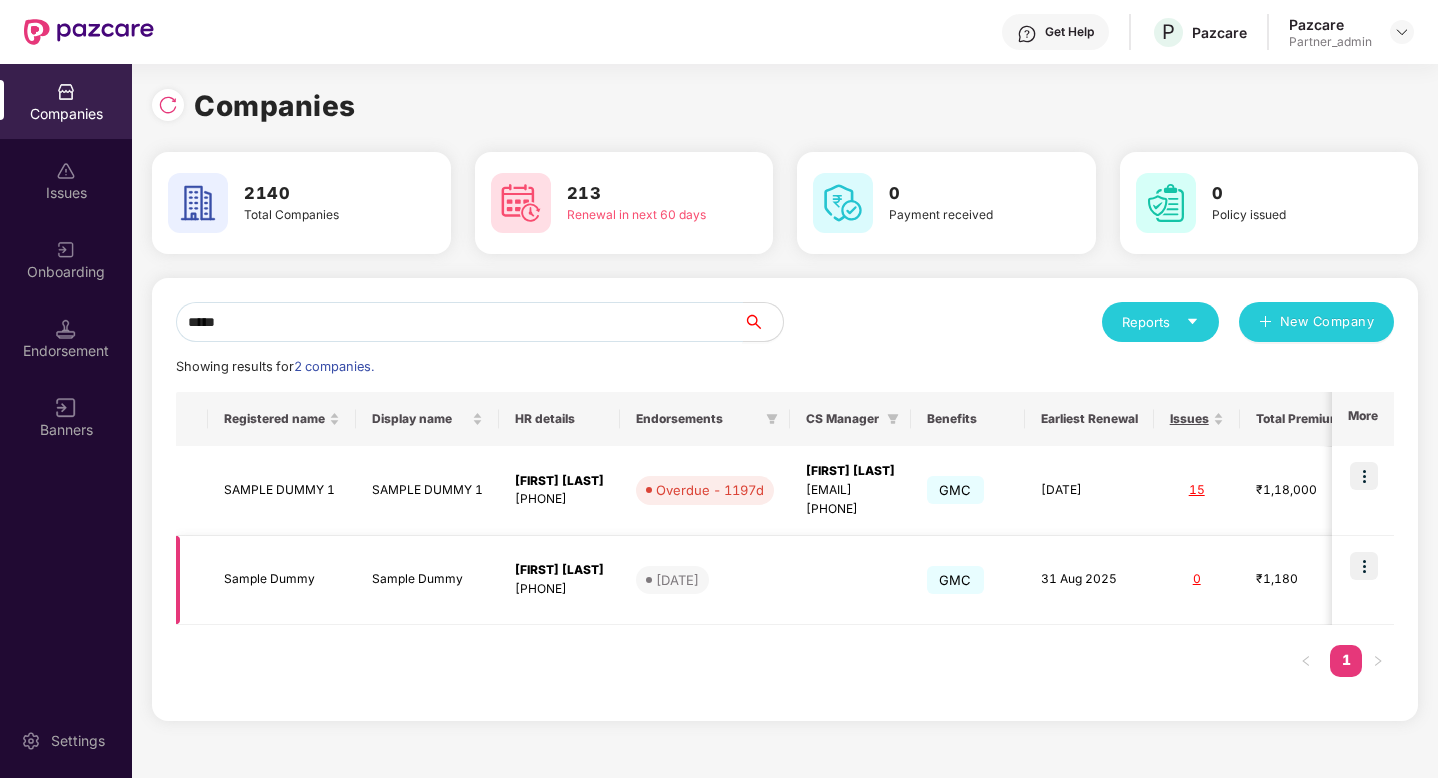 type on "*****" 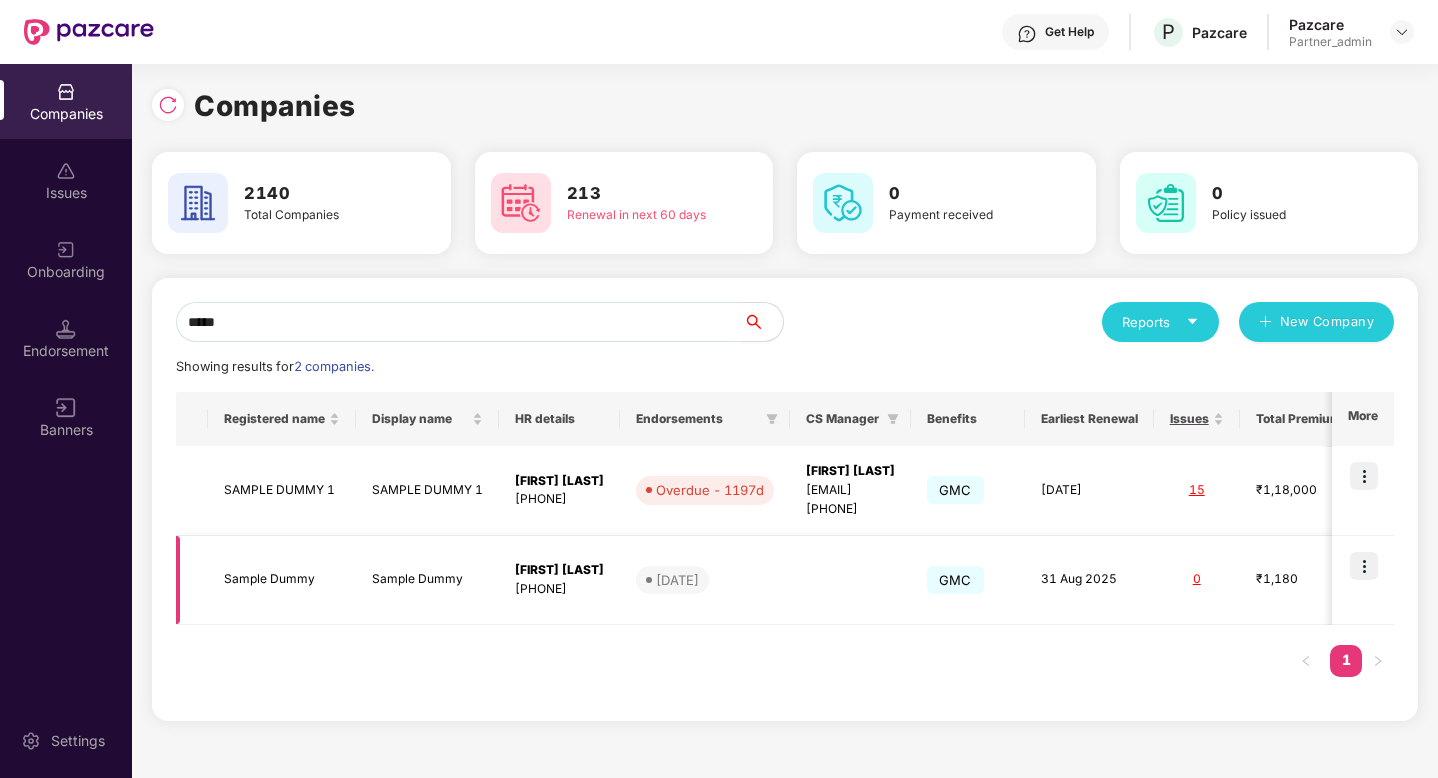 click at bounding box center (1364, 566) 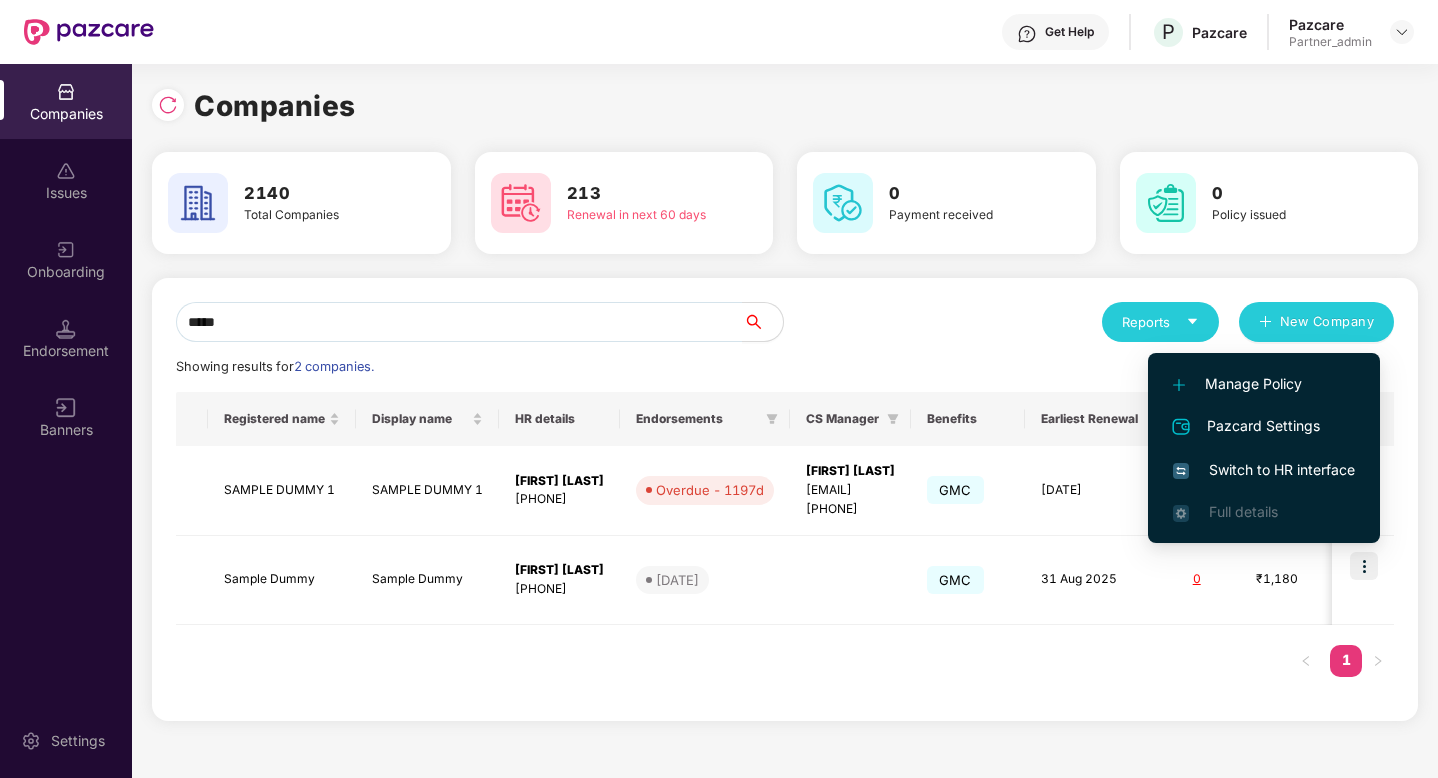 click on "Switch to HR interface" at bounding box center (1264, 470) 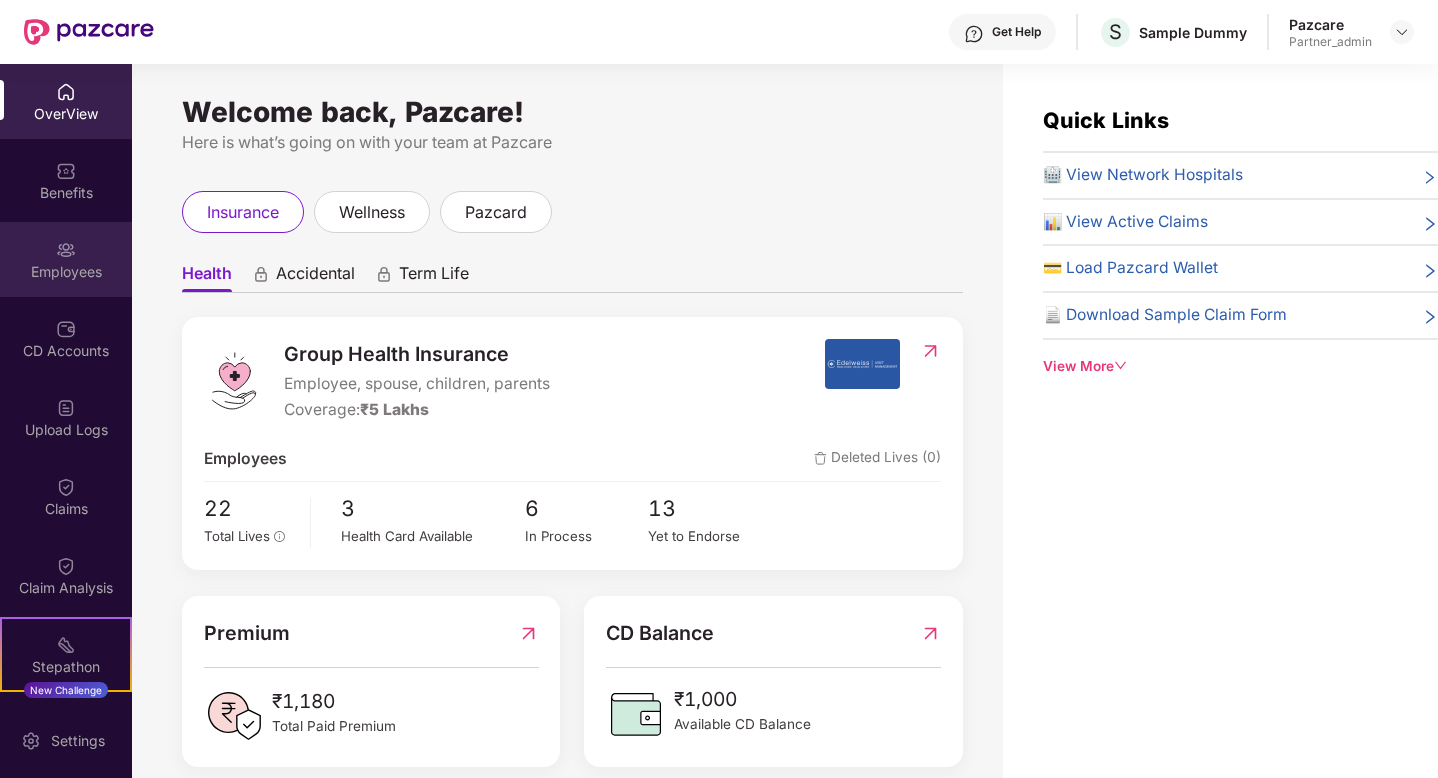 click on "Employees" at bounding box center [66, 272] 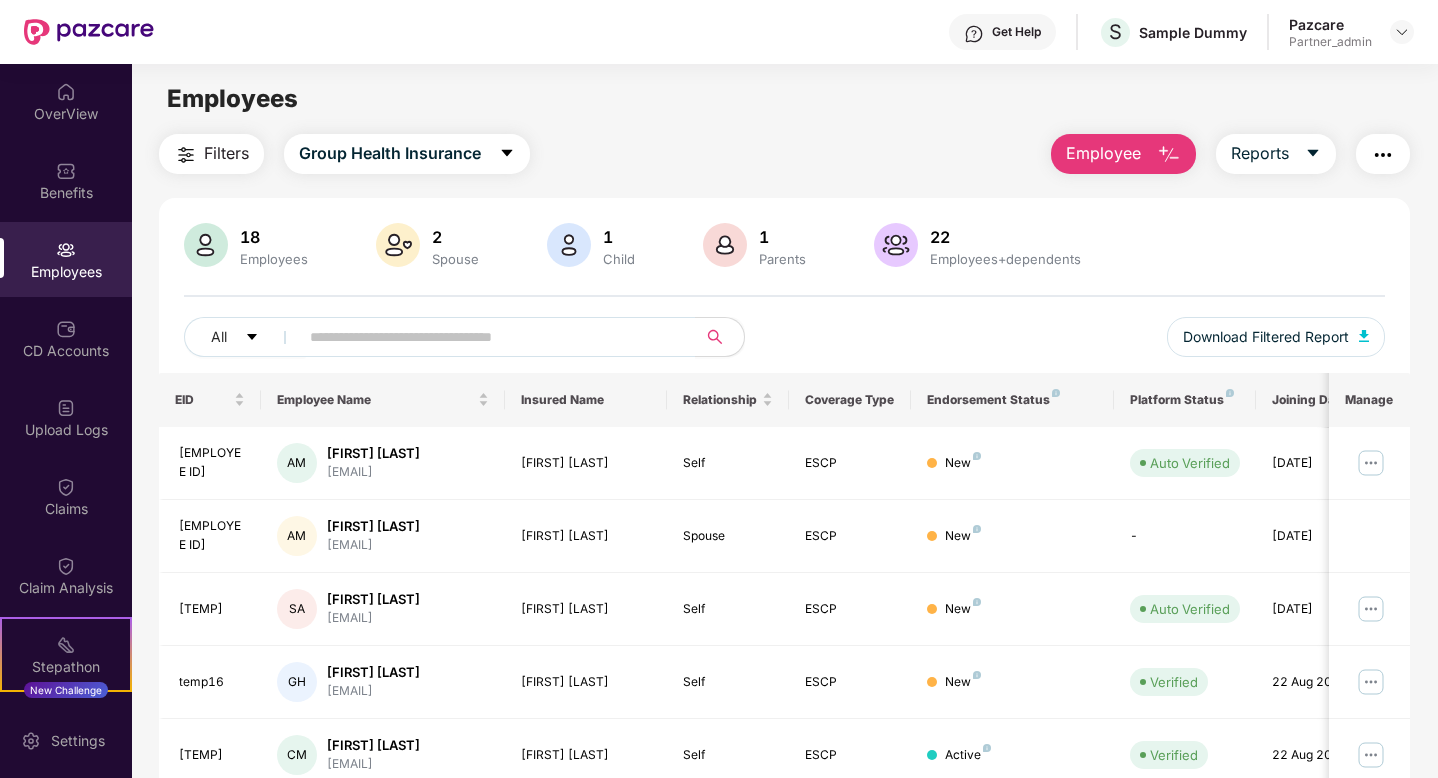 click on "Employee" at bounding box center [1103, 153] 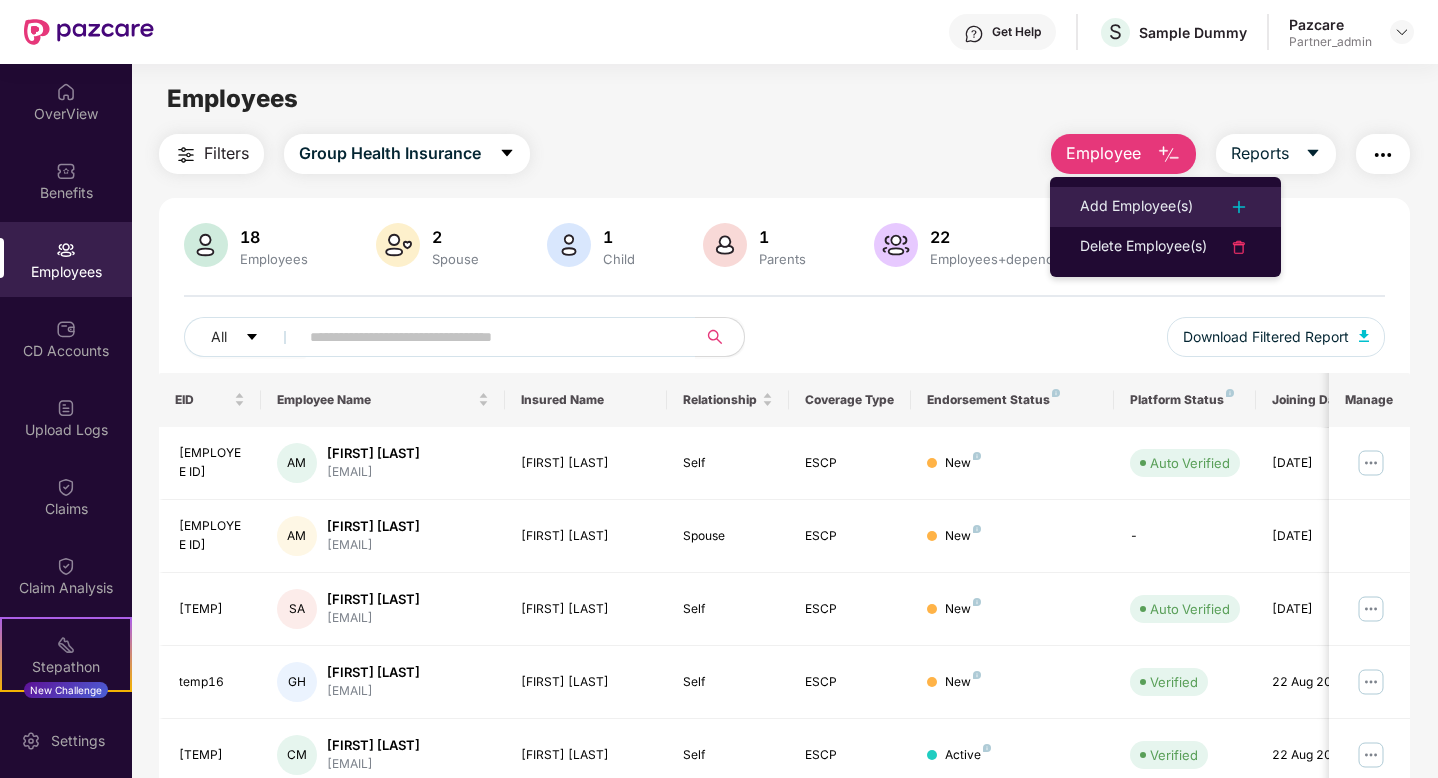click on "Add Employee(s)" at bounding box center [1165, 207] 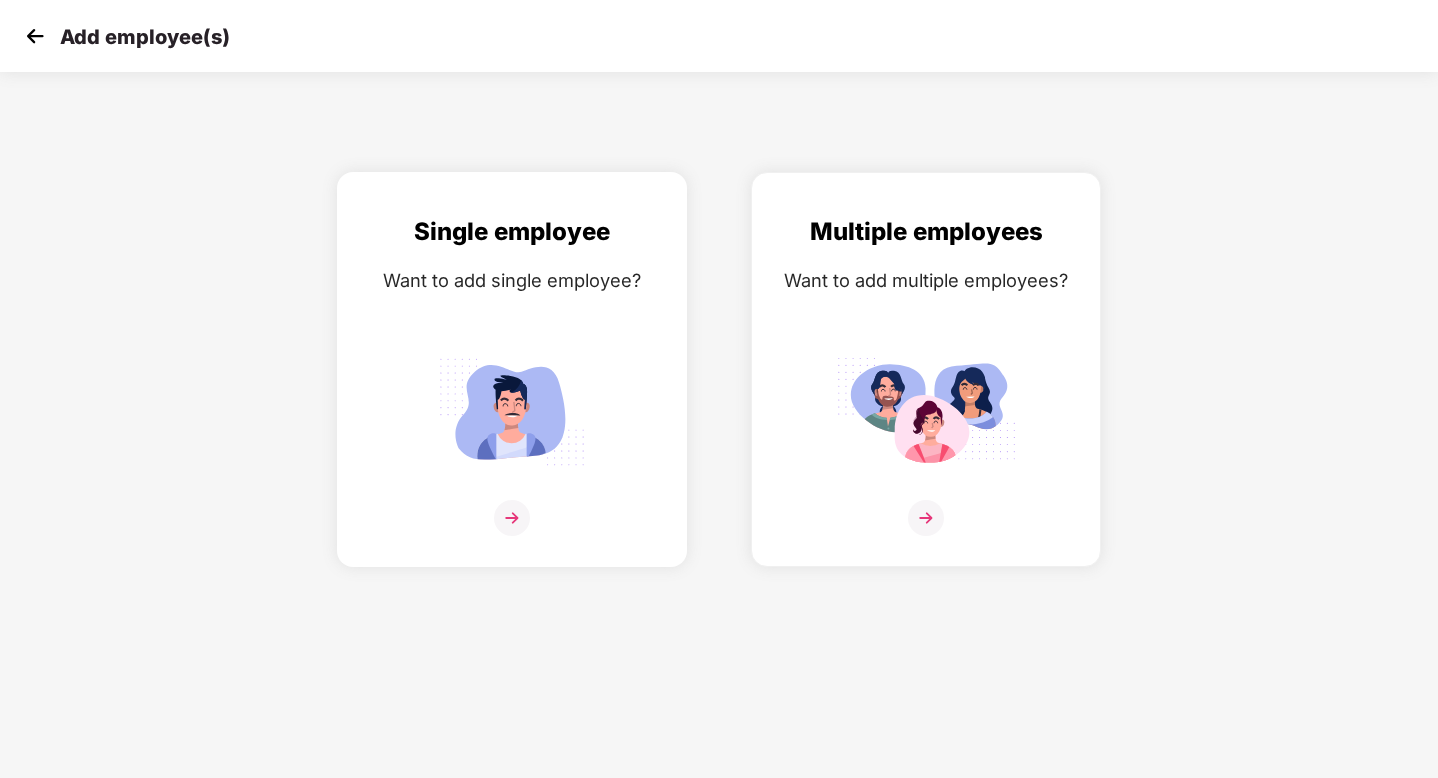 click on "Single employee Want to add single employee?" at bounding box center (512, 387) 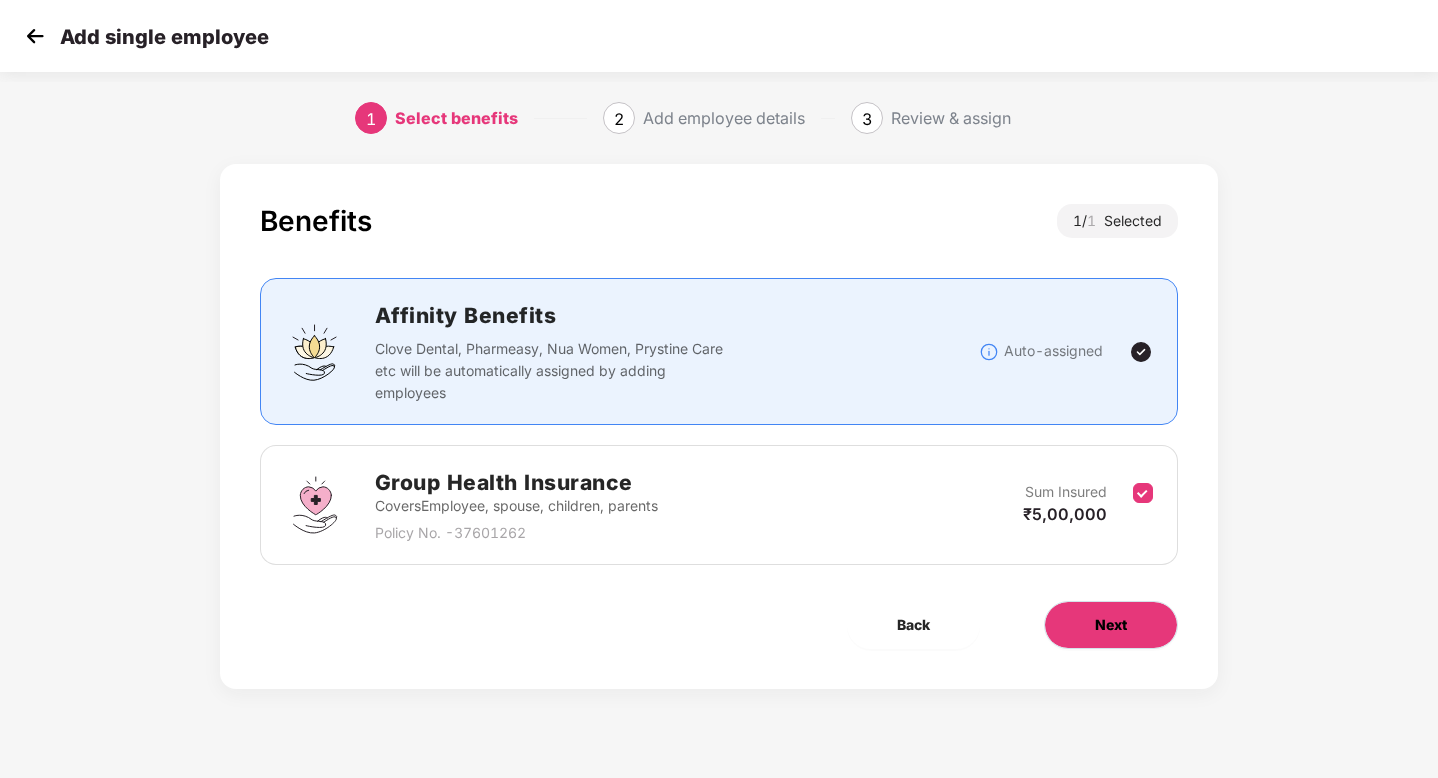 click on "Next" at bounding box center [1111, 625] 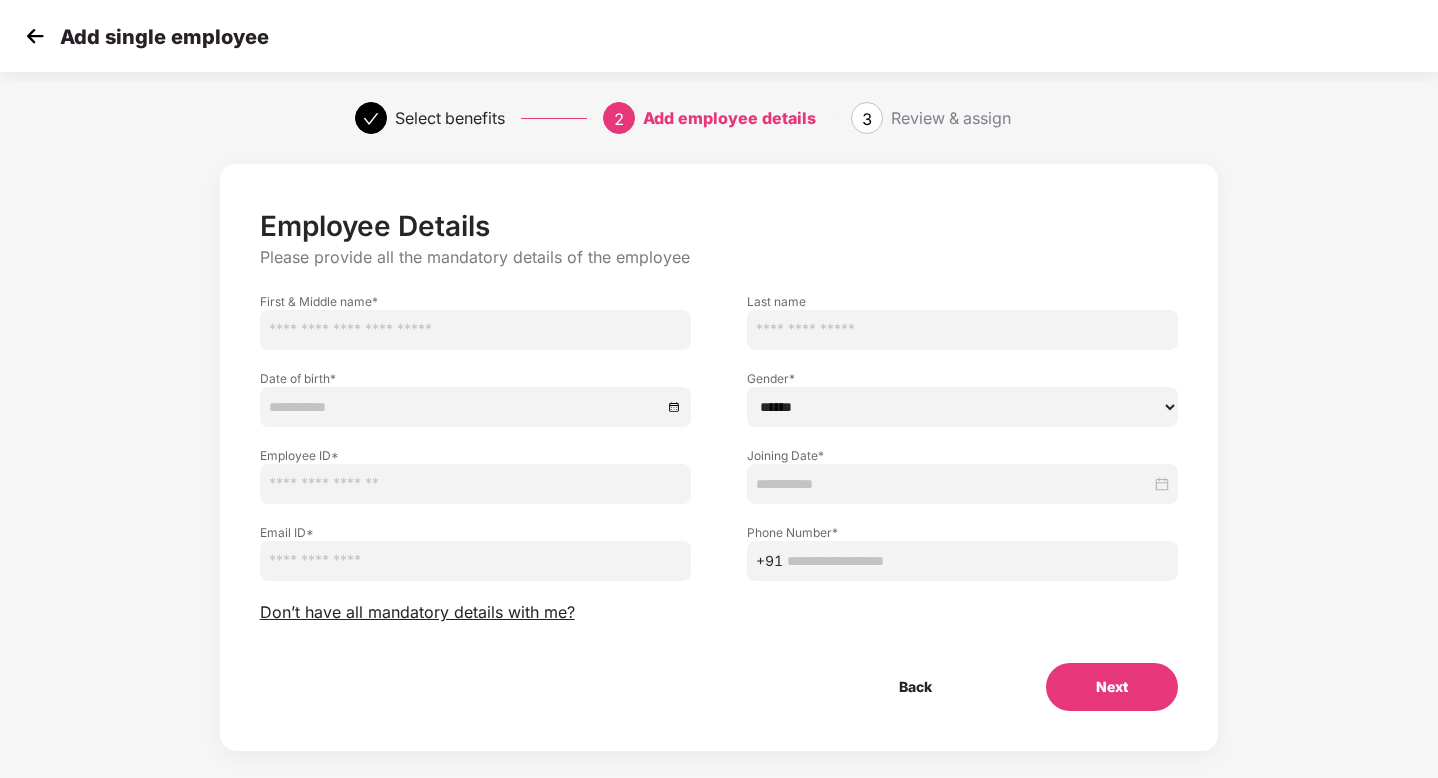 click at bounding box center (475, 330) 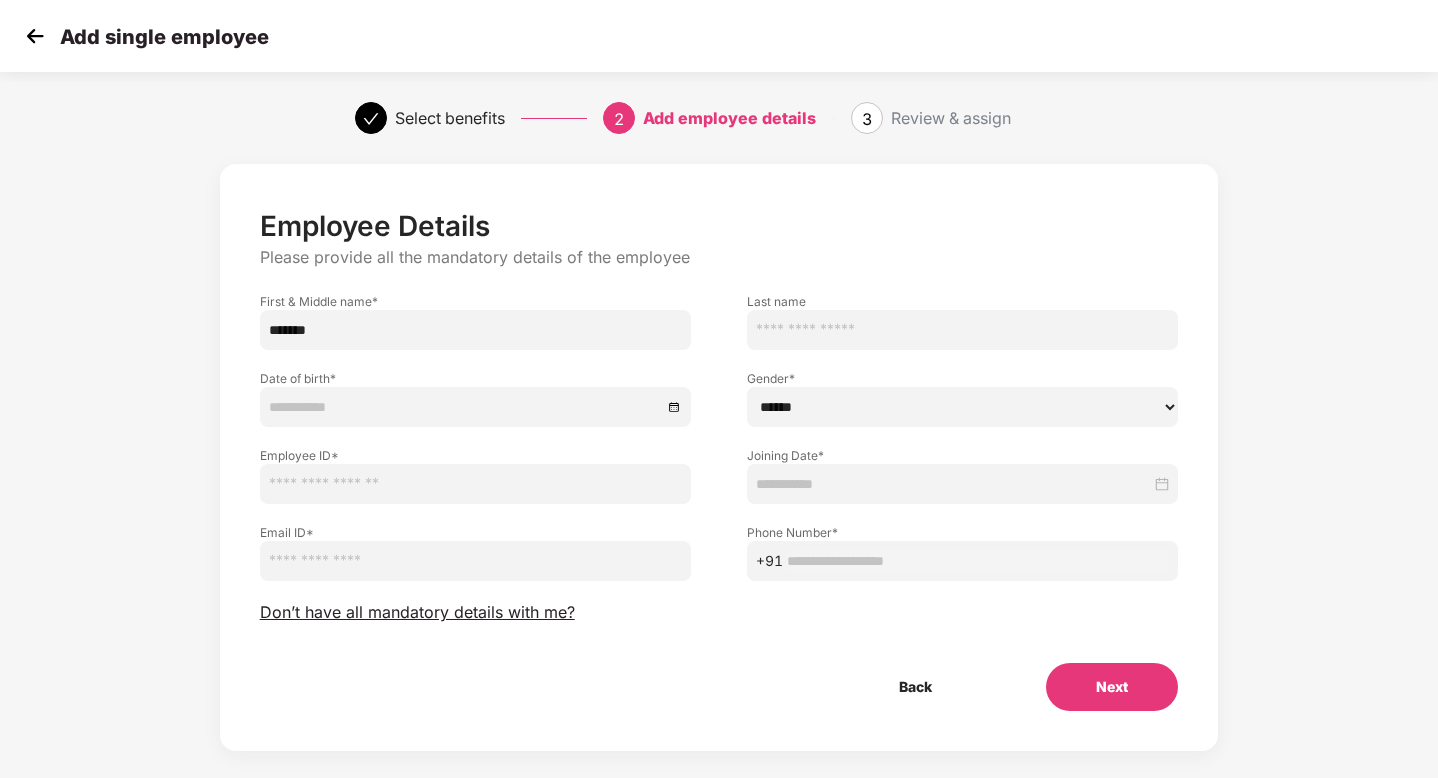 type on "*******" 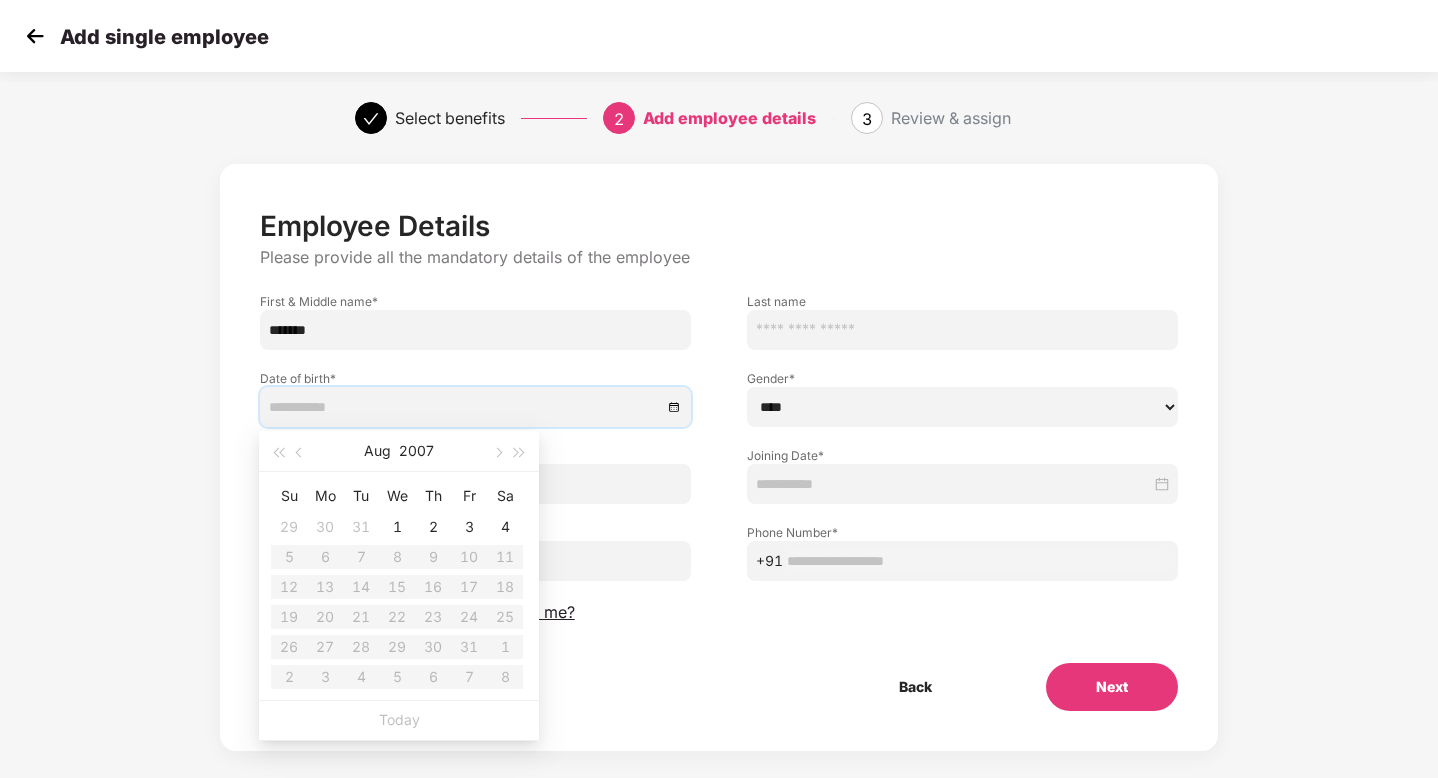 click at bounding box center [465, 407] 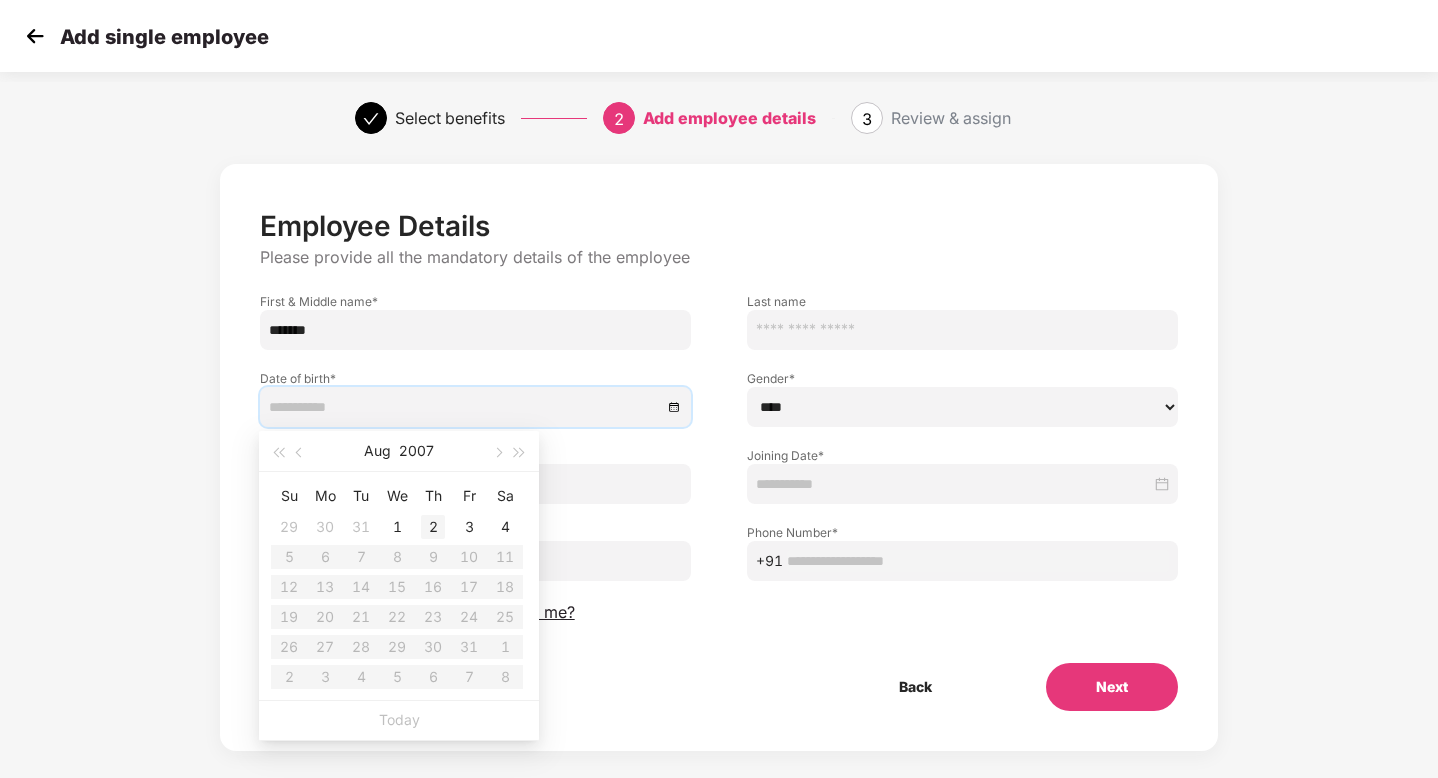 type on "**********" 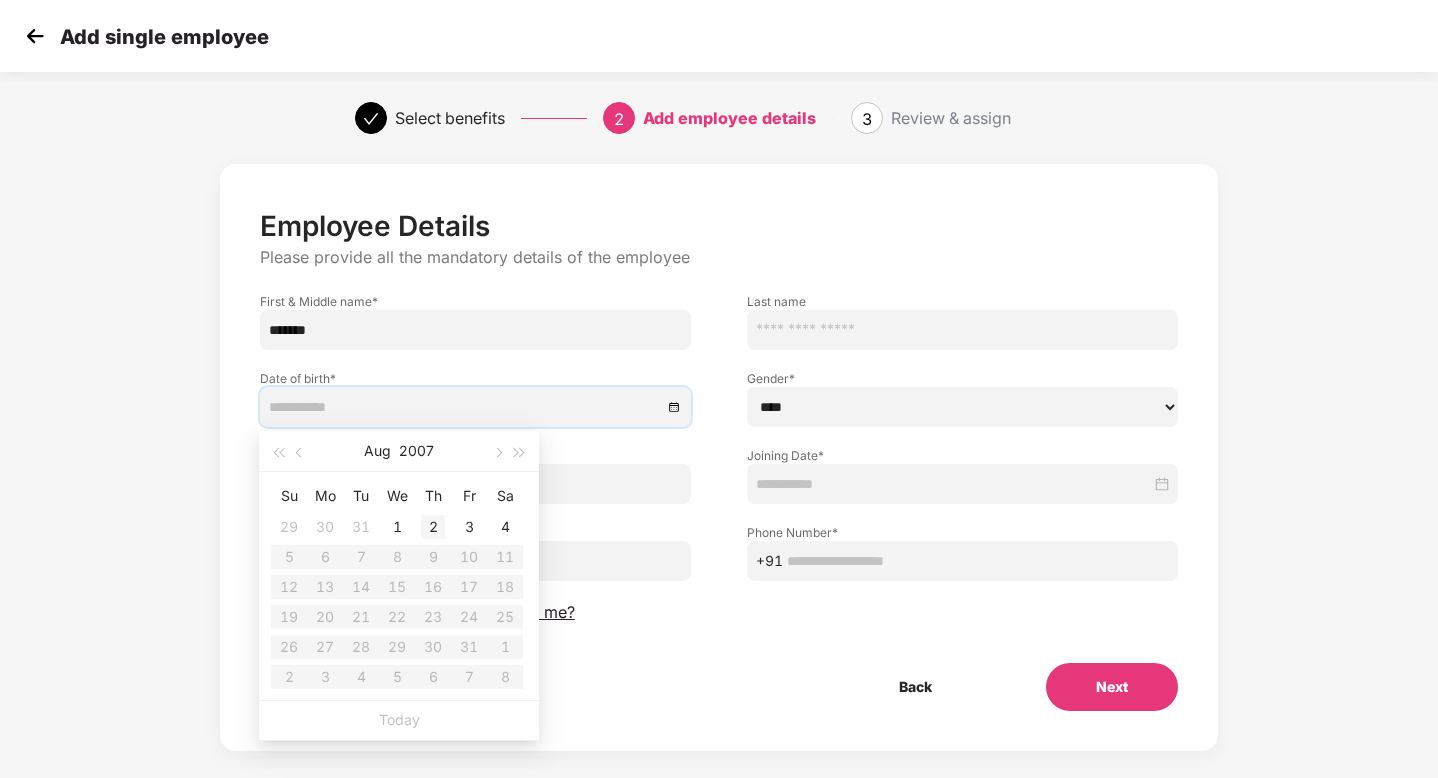 click on "2" at bounding box center [433, 527] 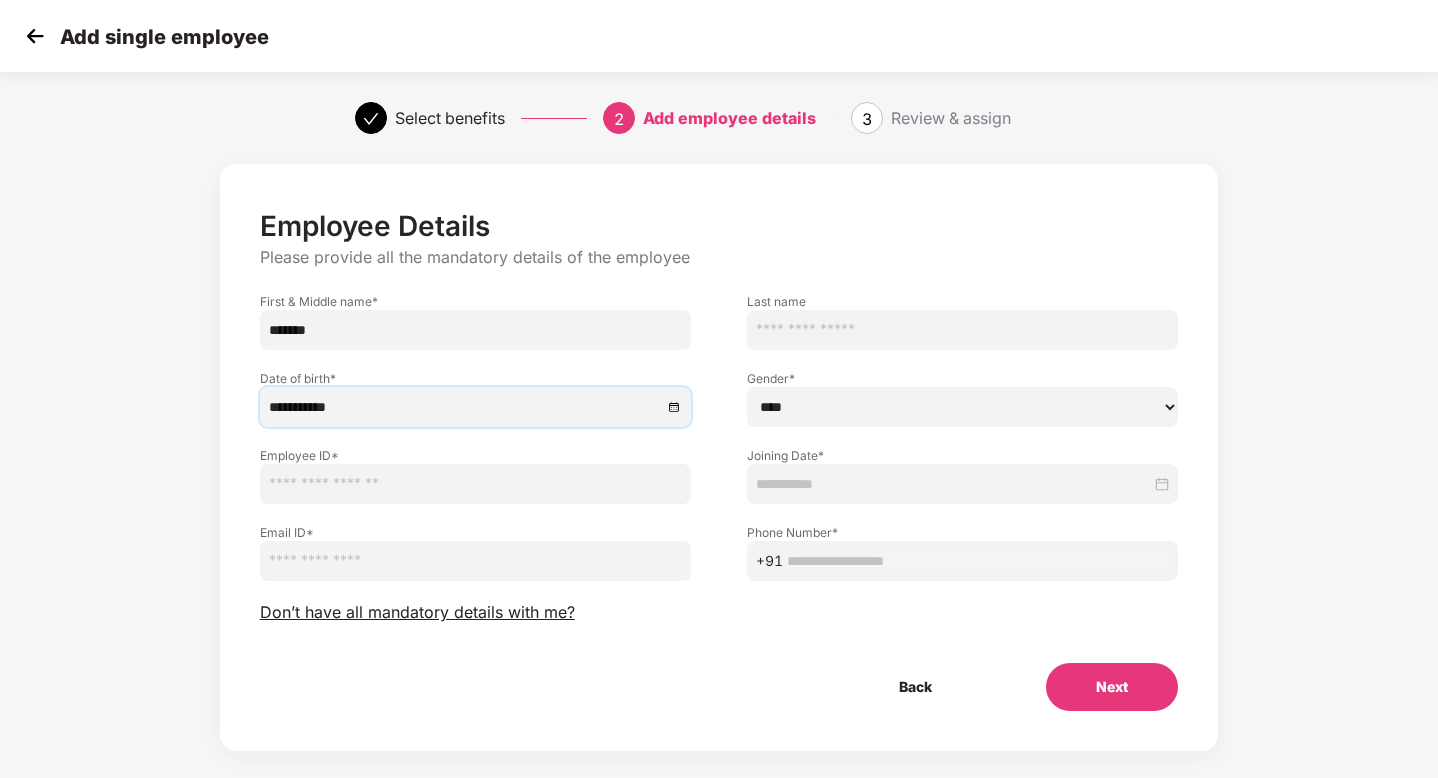 click at bounding box center (475, 484) 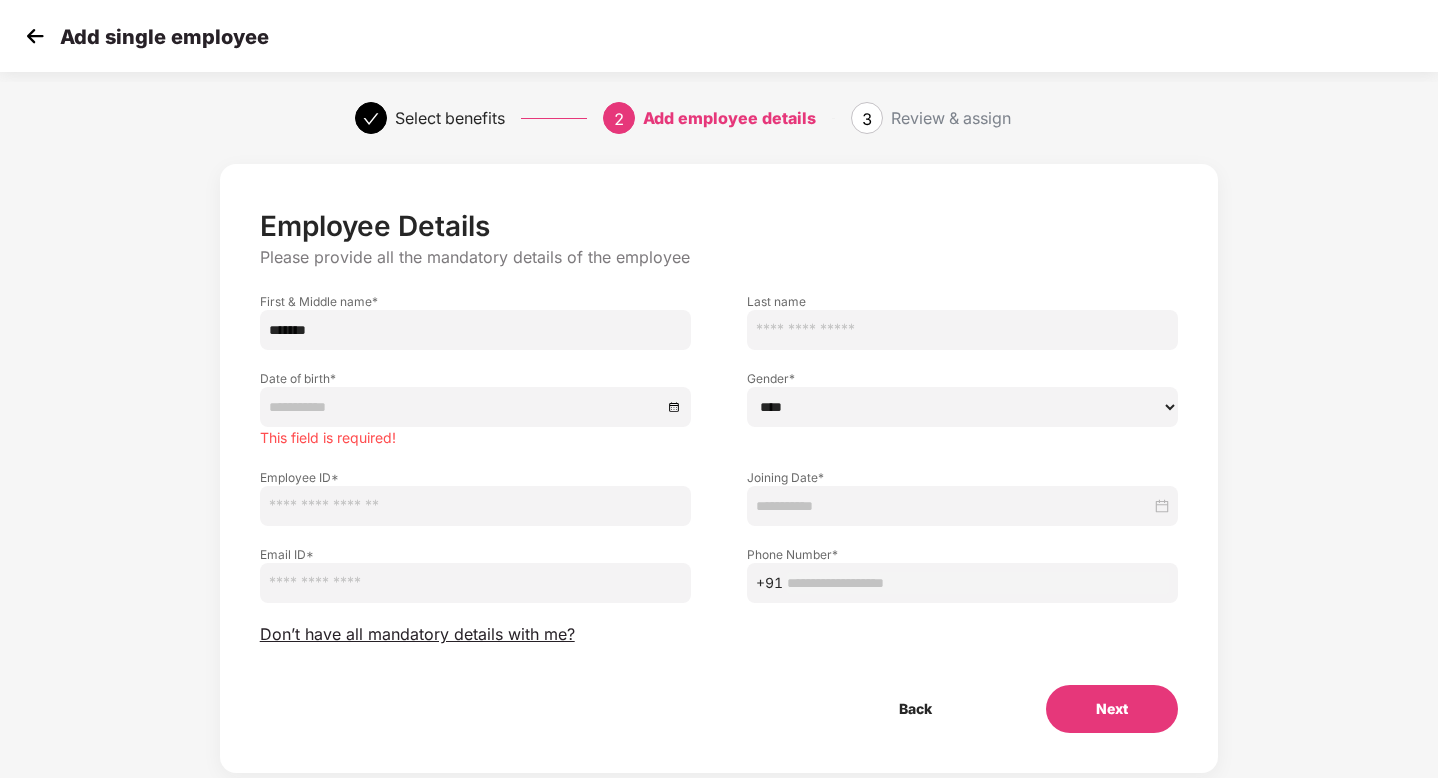 click at bounding box center [465, 407] 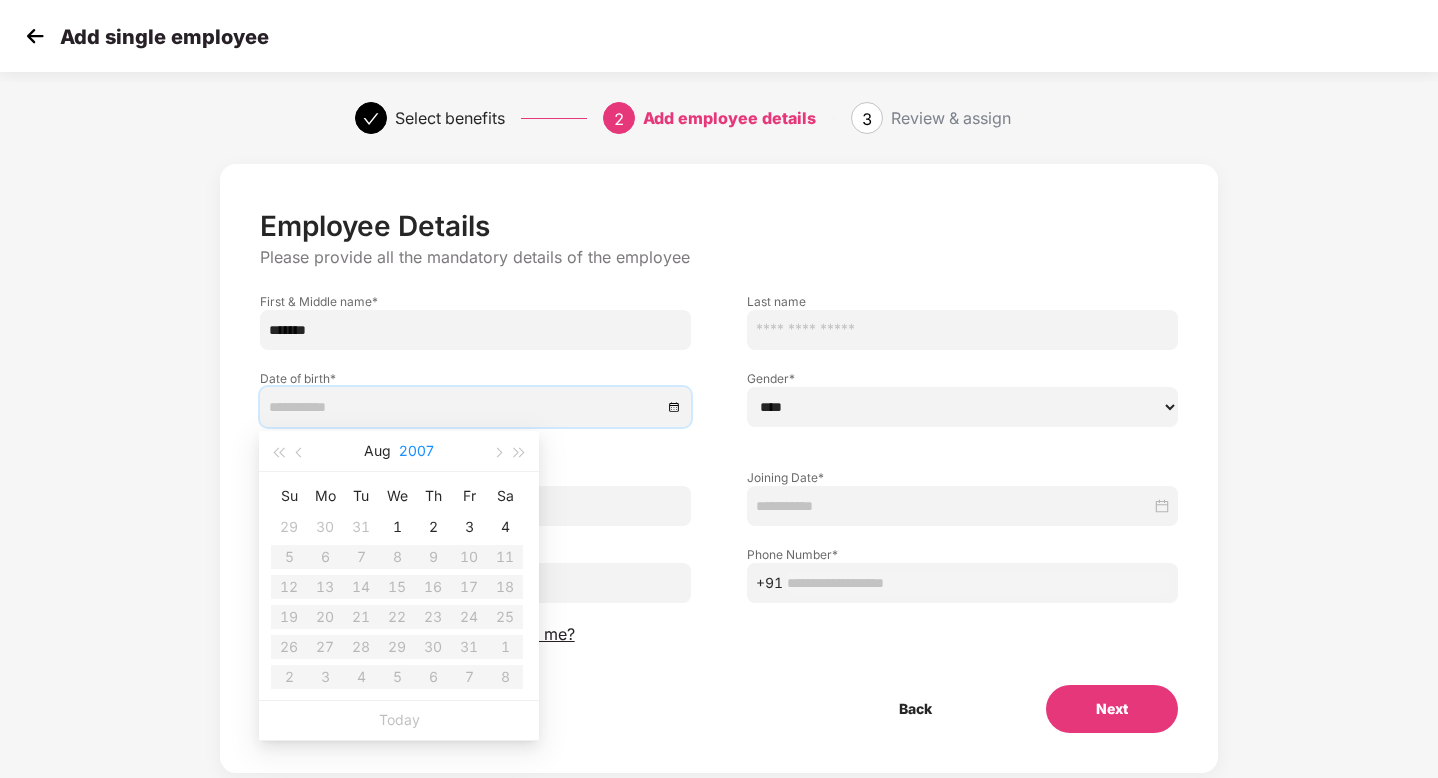 click on "2007" at bounding box center (416, 451) 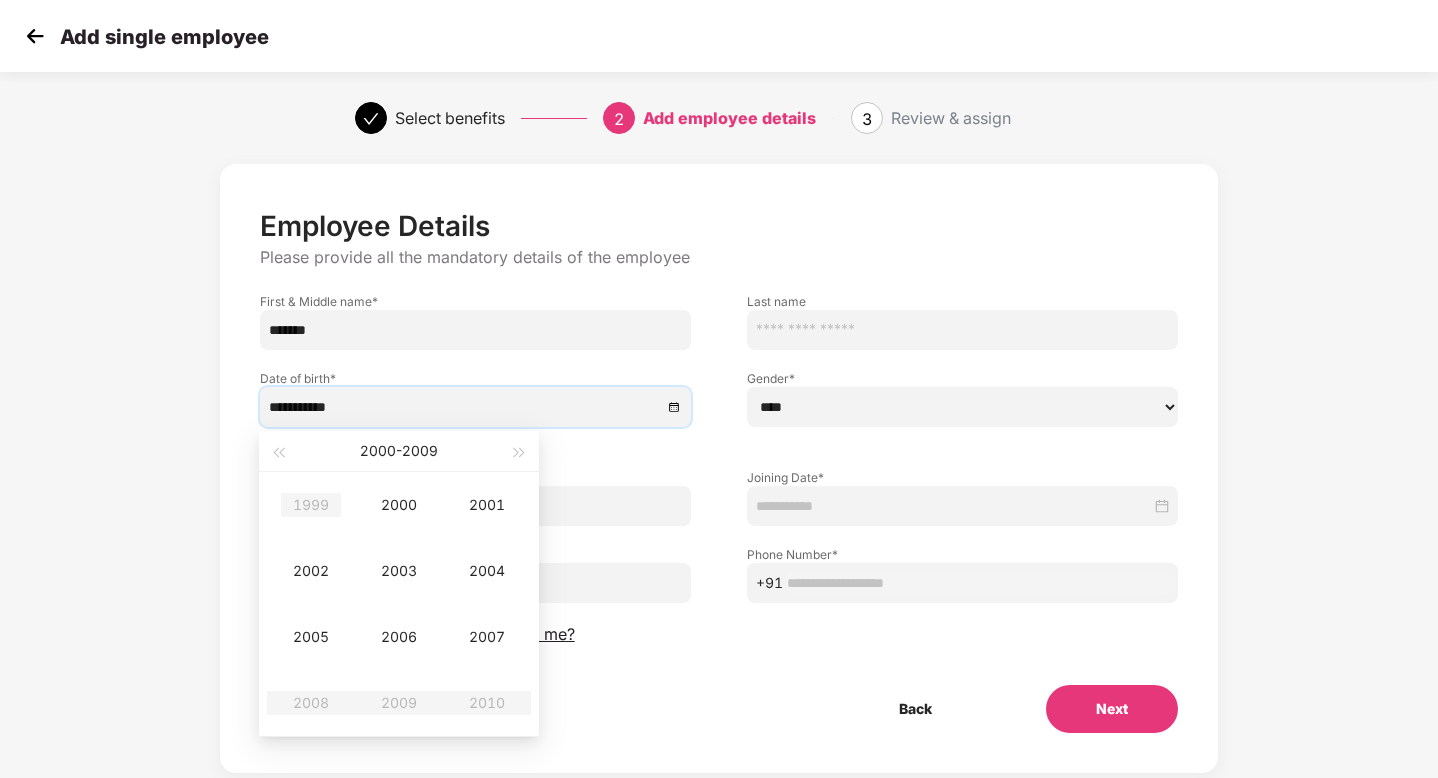 type on "**********" 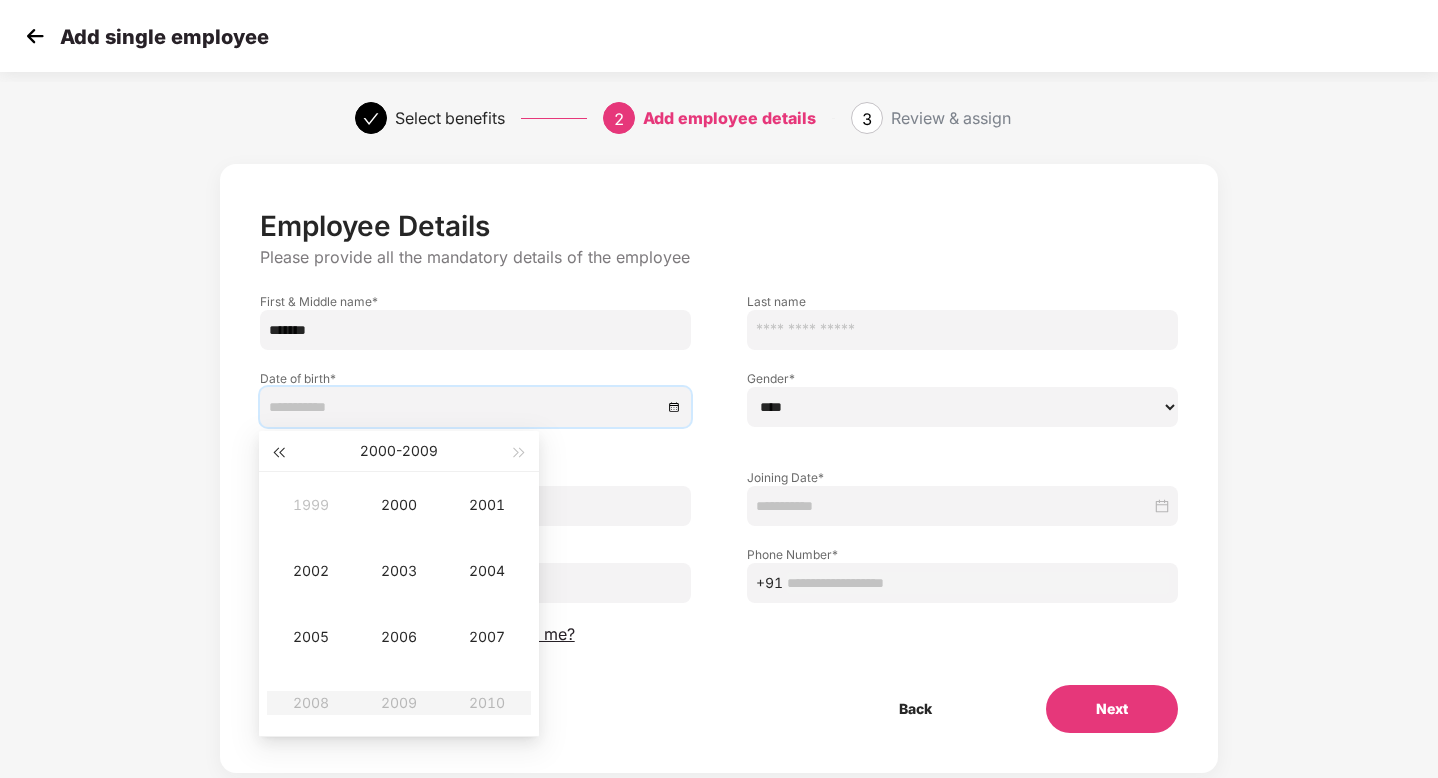 click at bounding box center (278, 451) 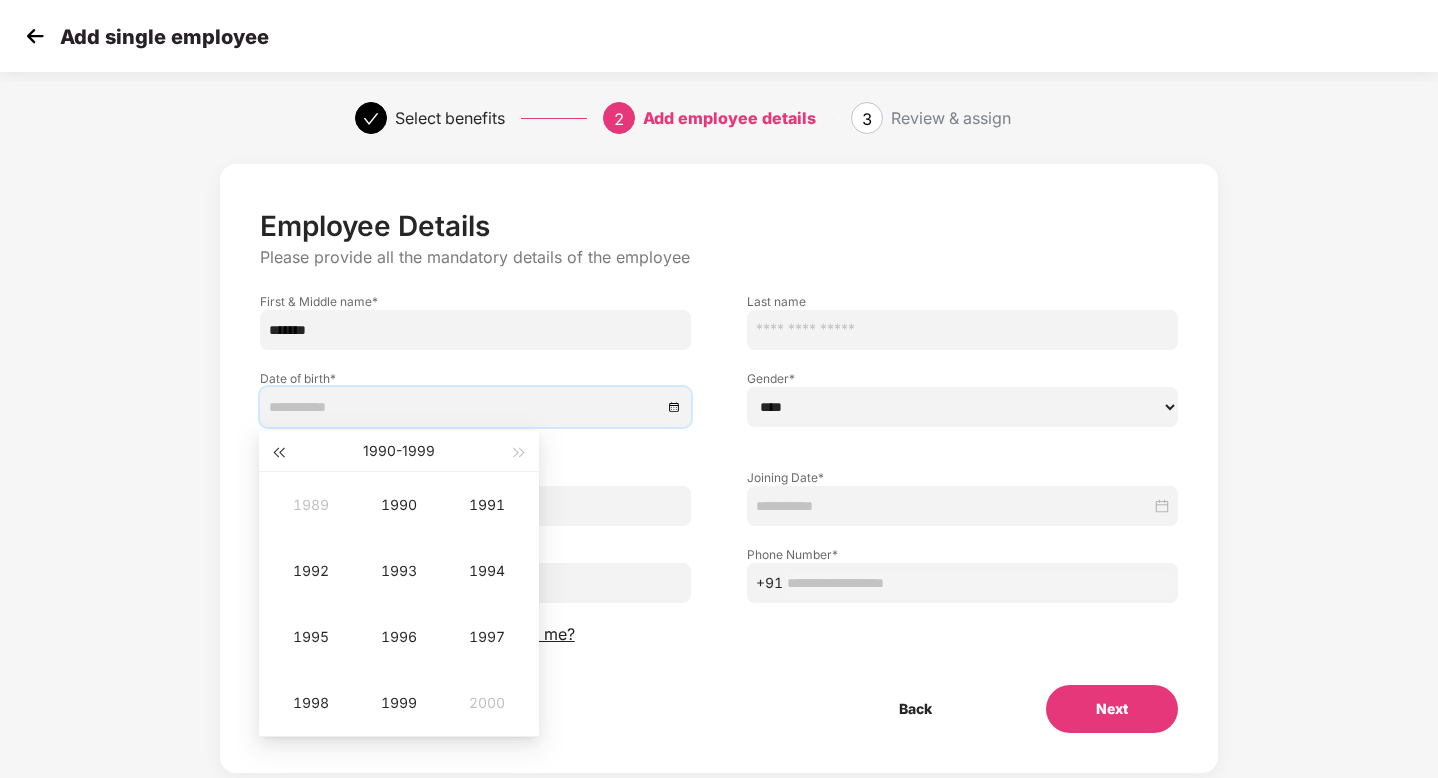 click at bounding box center [278, 451] 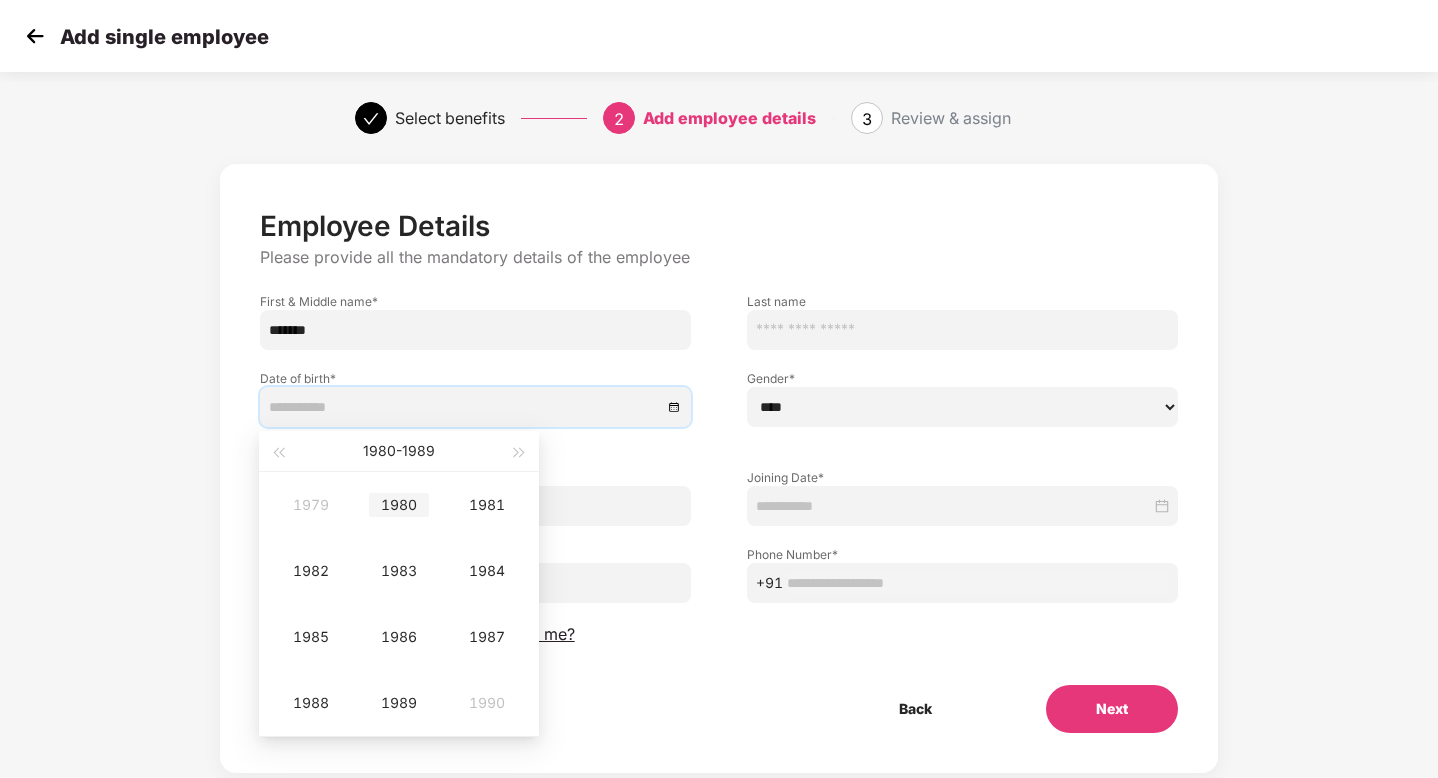 type on "**********" 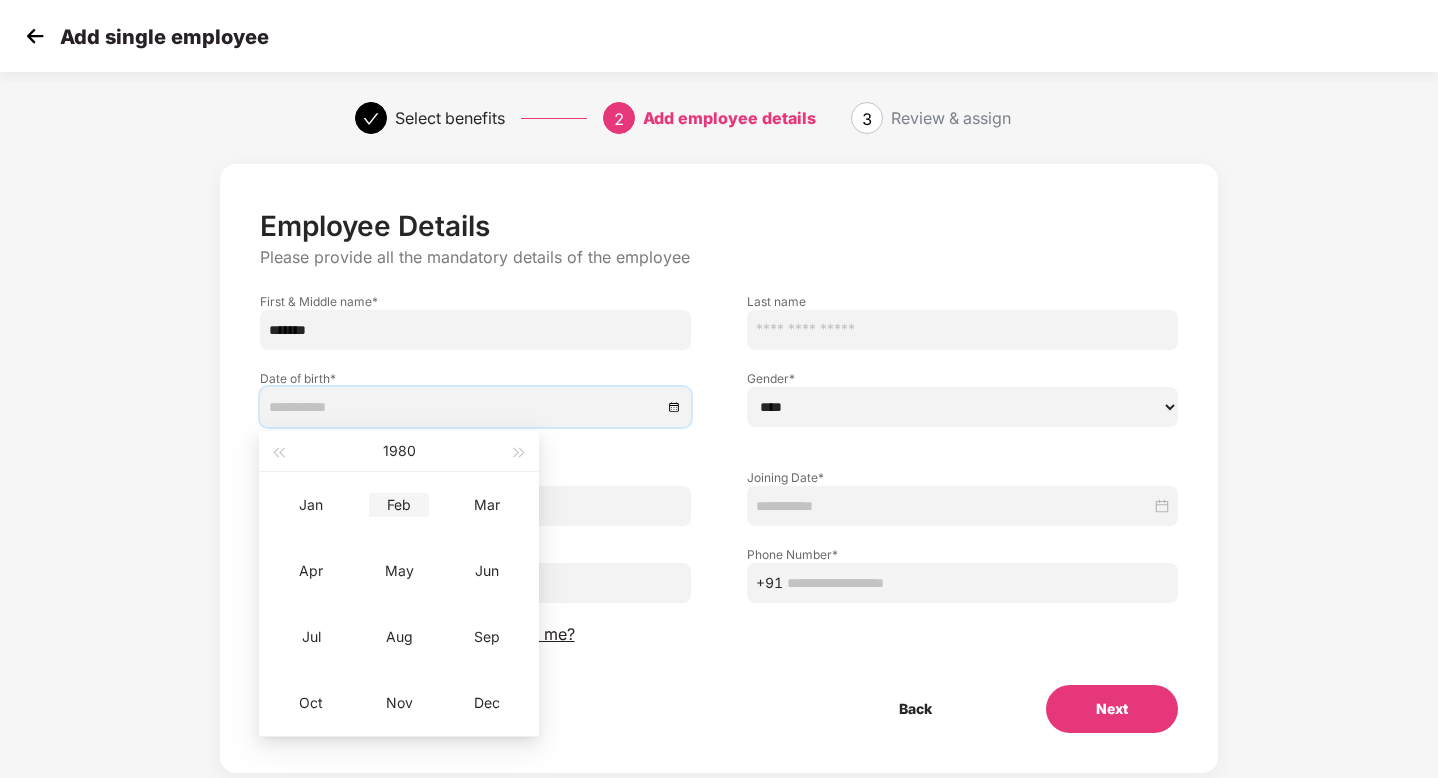 click on "Feb" at bounding box center (399, 505) 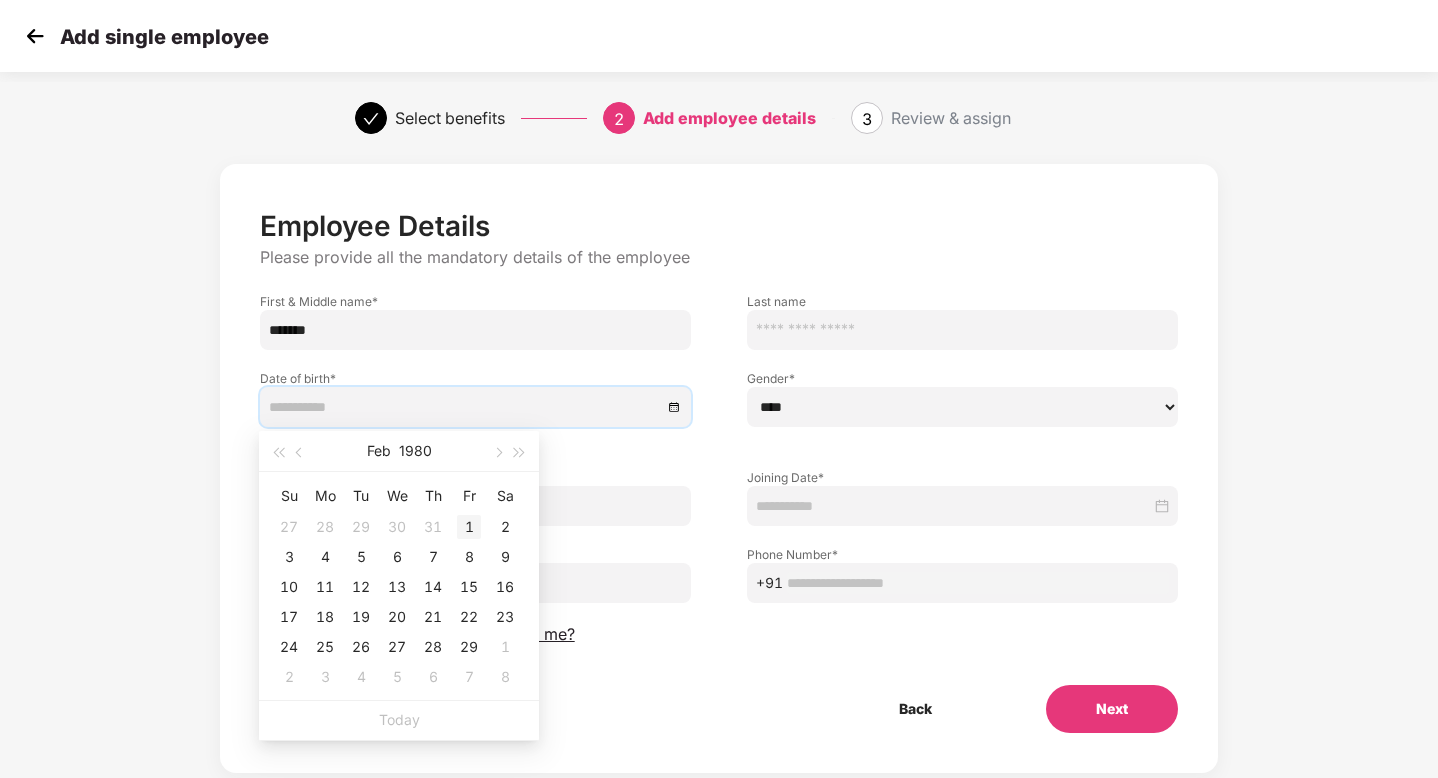 type on "**********" 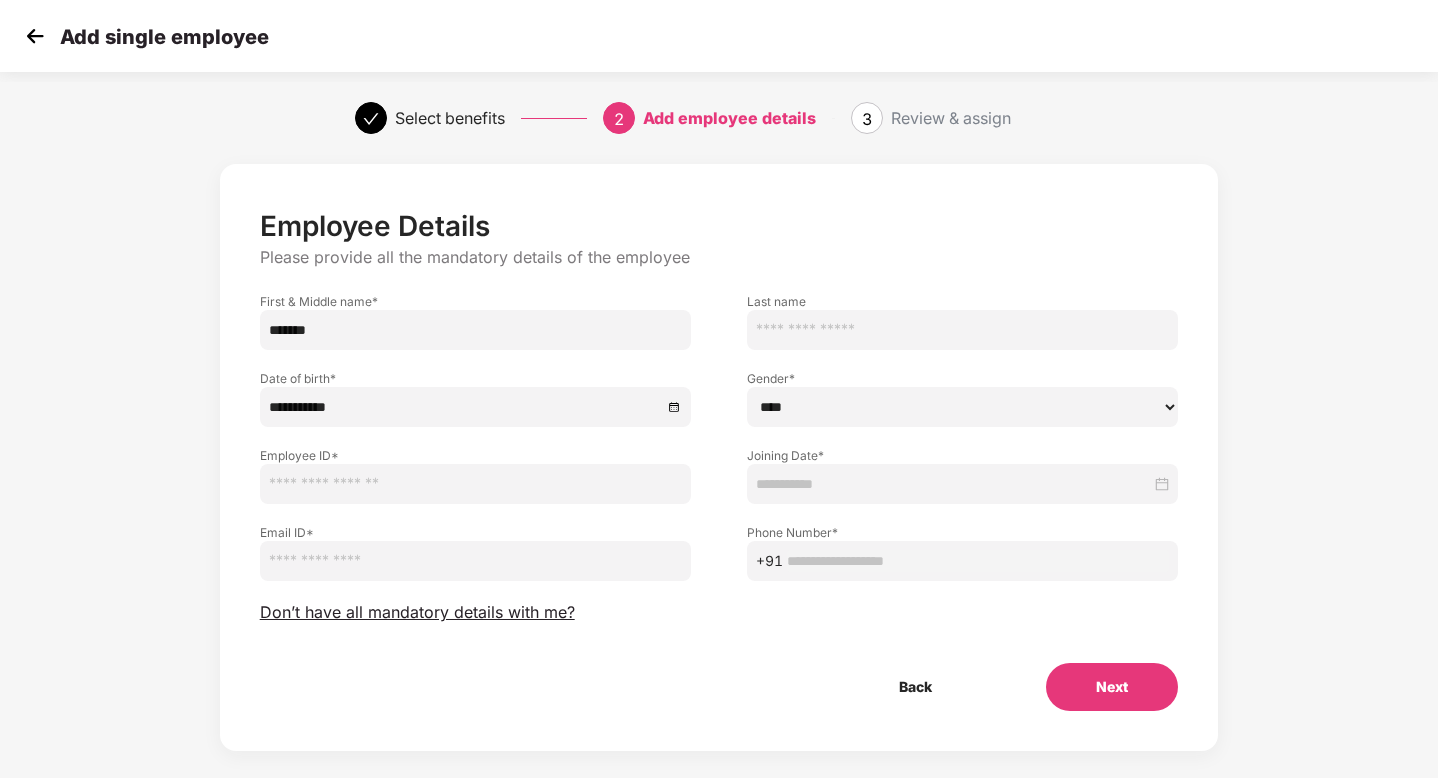 click on "Email ID  *" at bounding box center [475, 542] 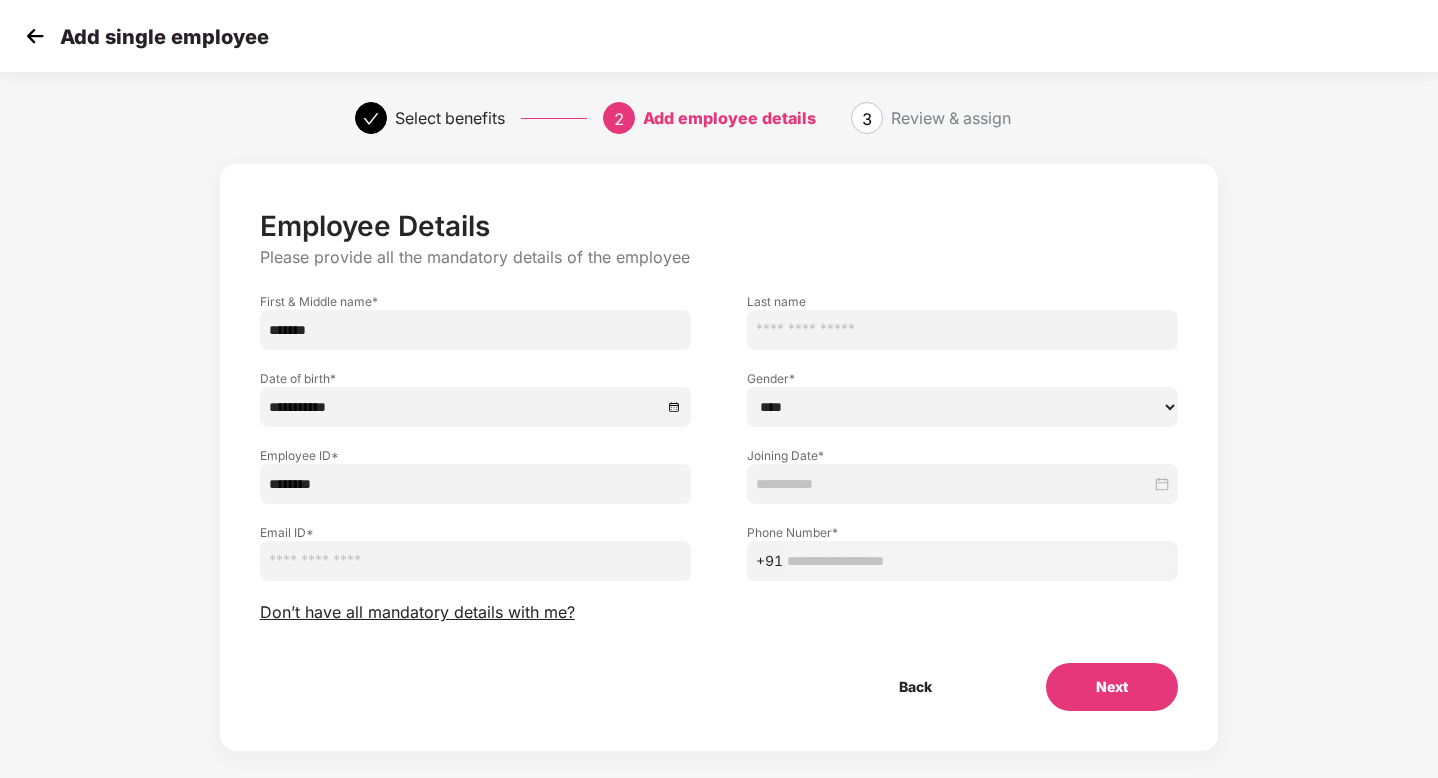 type on "********" 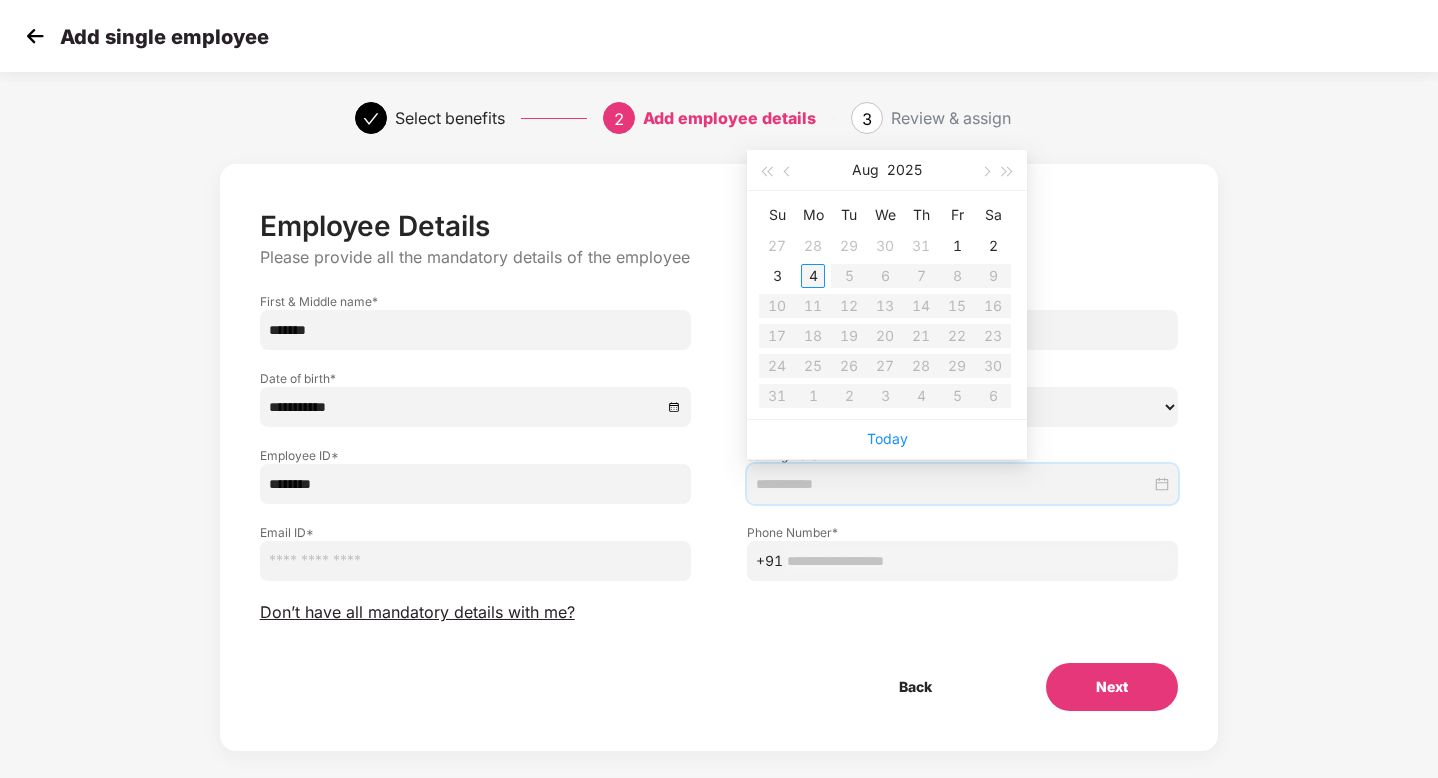 type on "**********" 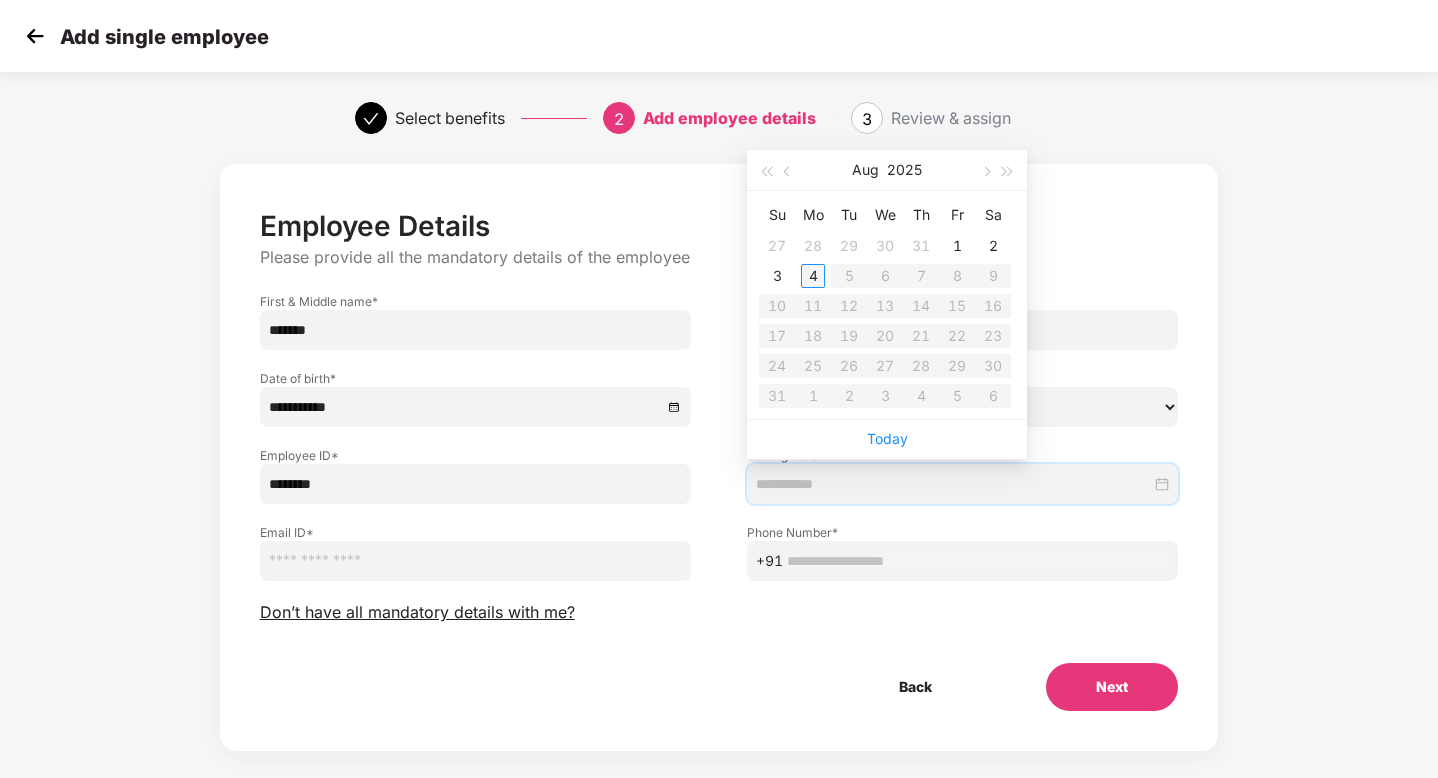 click on "4" at bounding box center [813, 276] 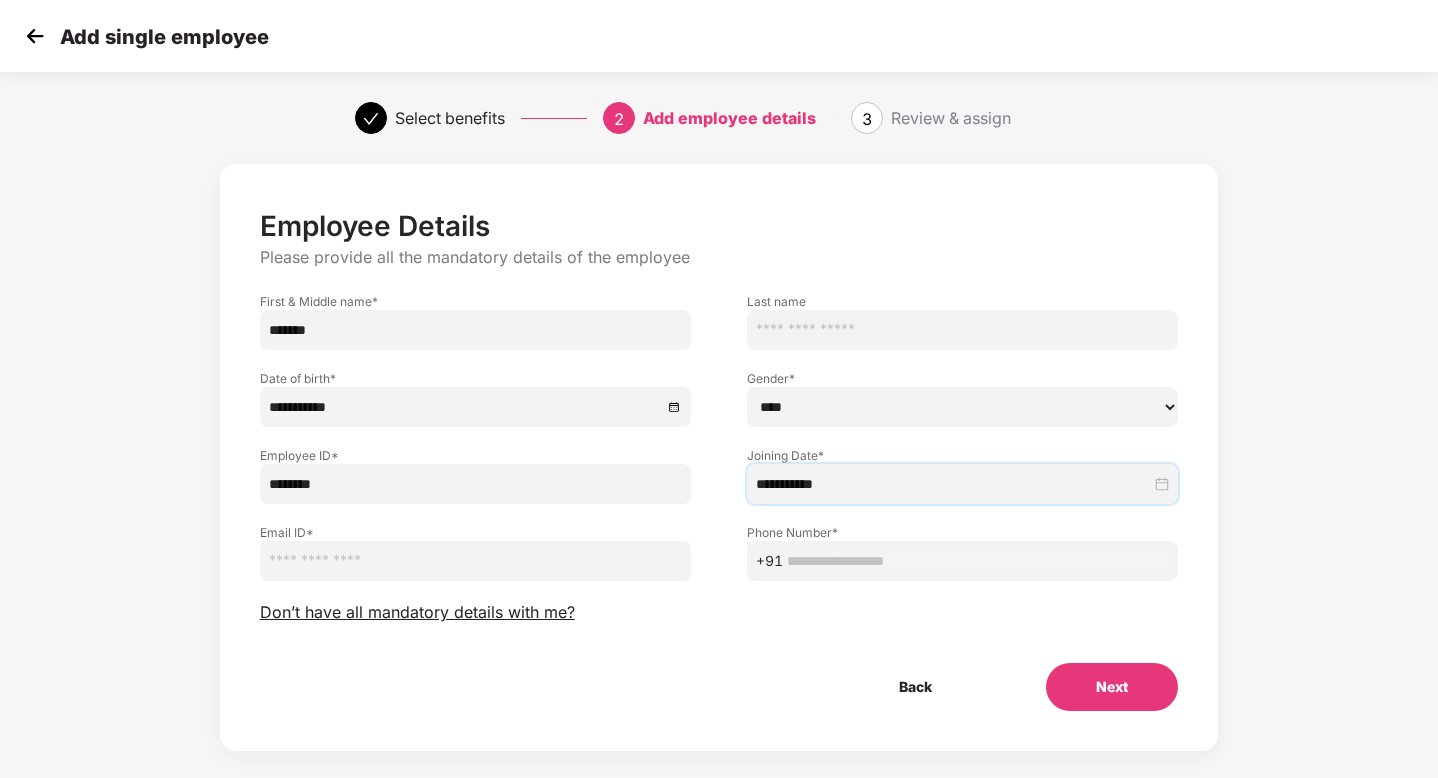 click at bounding box center (475, 561) 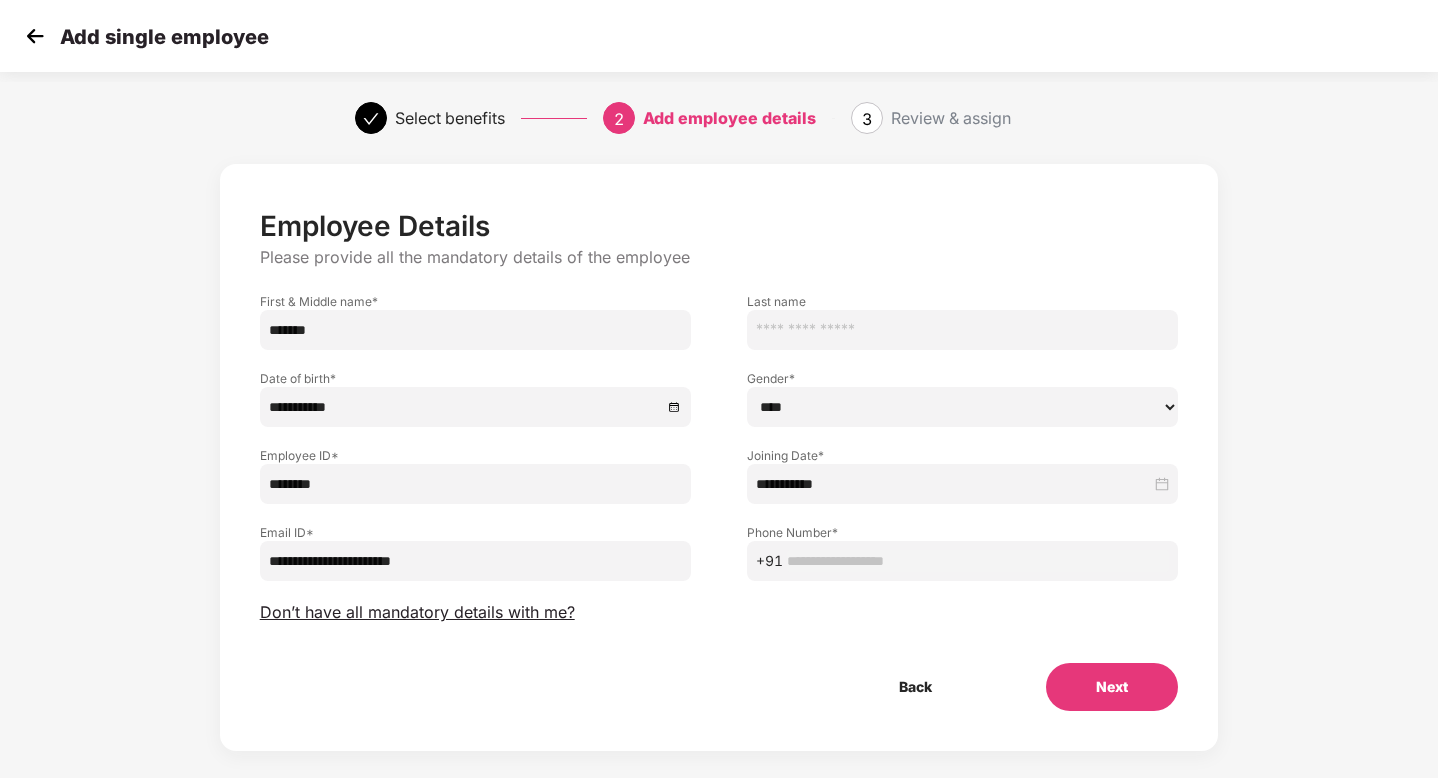 click on "**********" at bounding box center (475, 561) 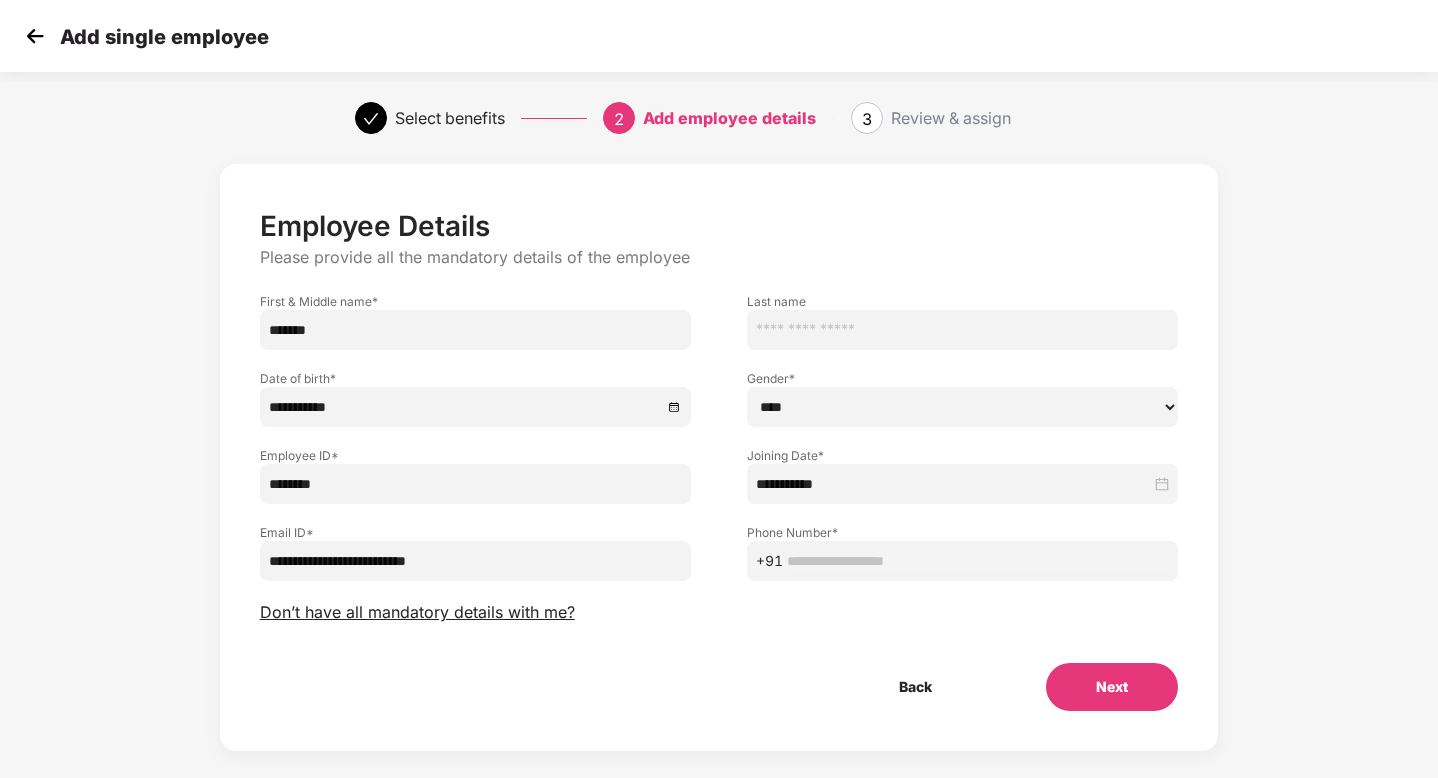 type on "**********" 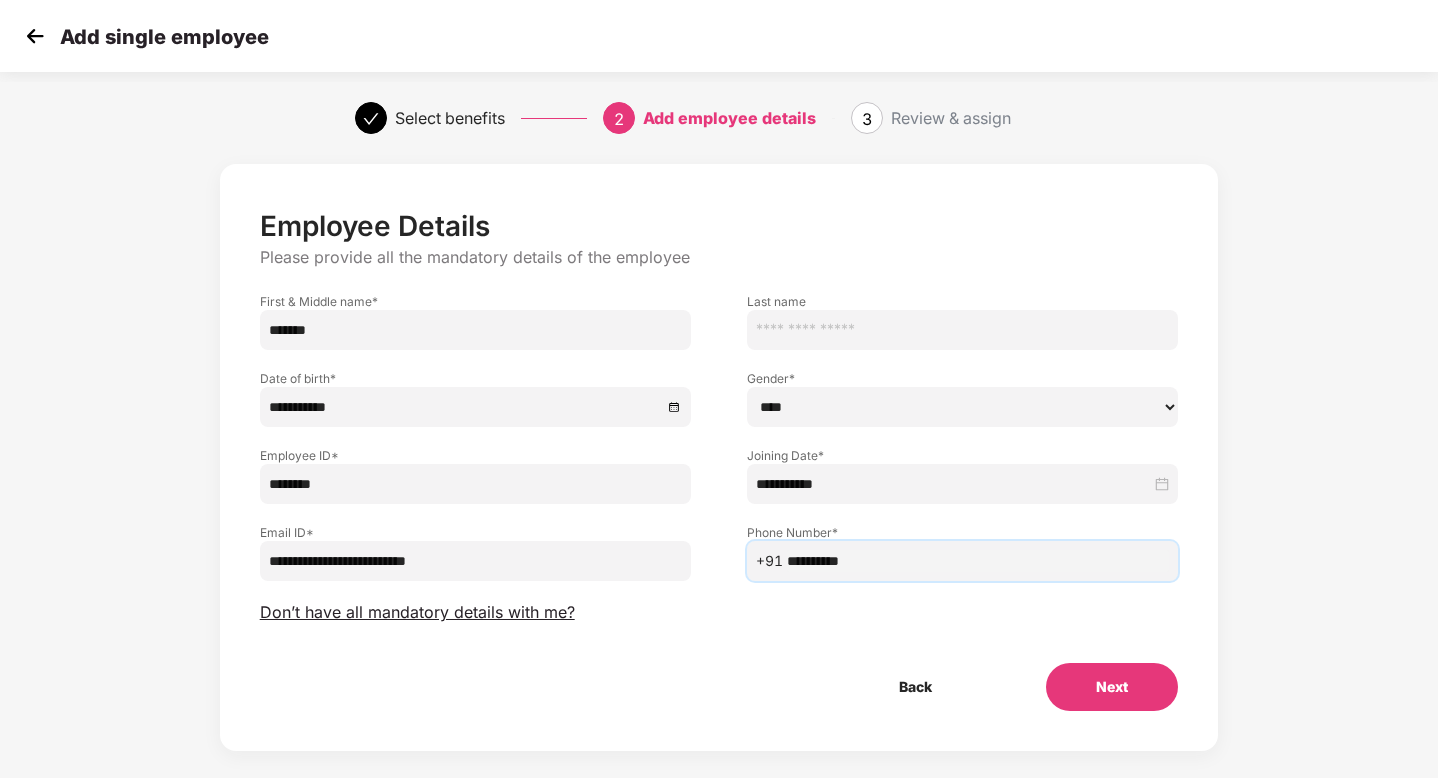 click on "**********" at bounding box center [978, 561] 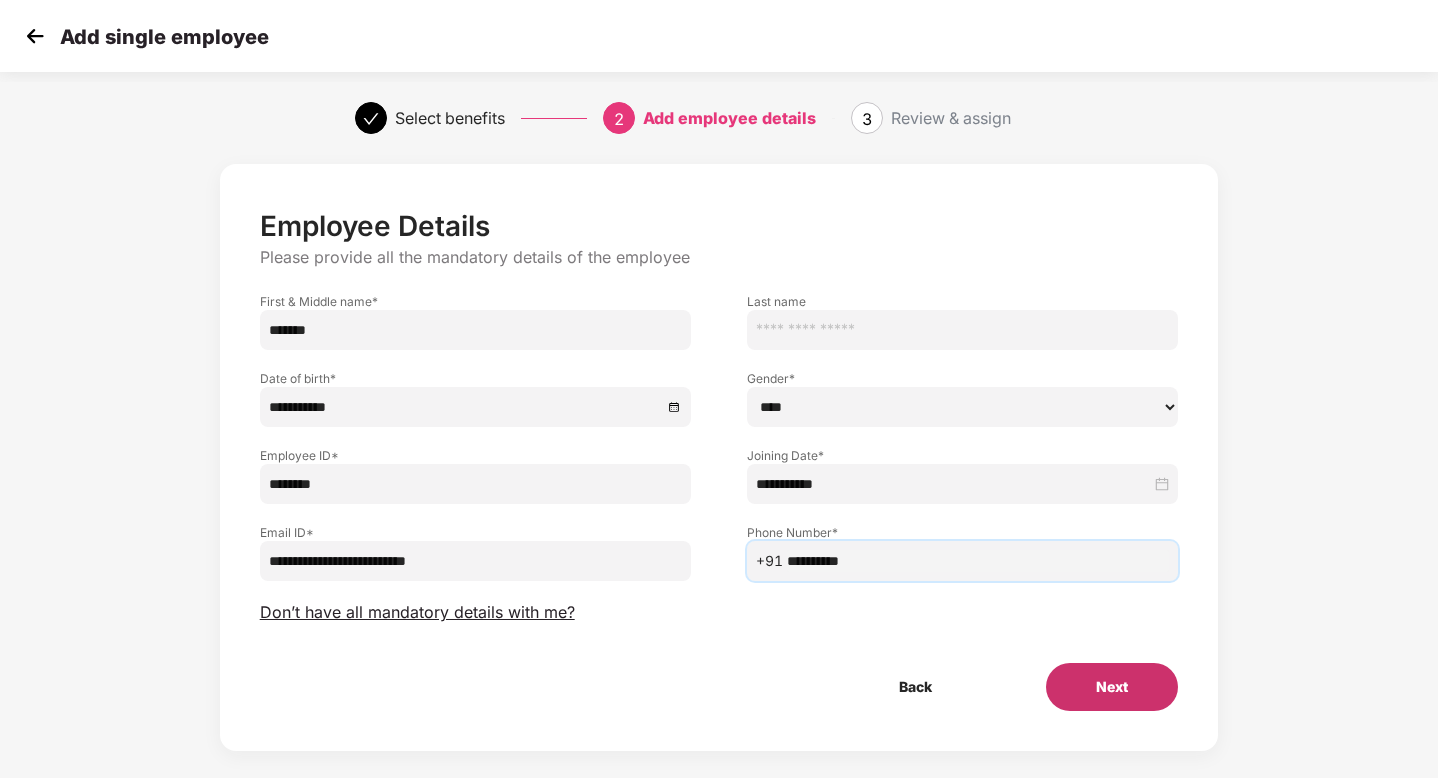 type on "**********" 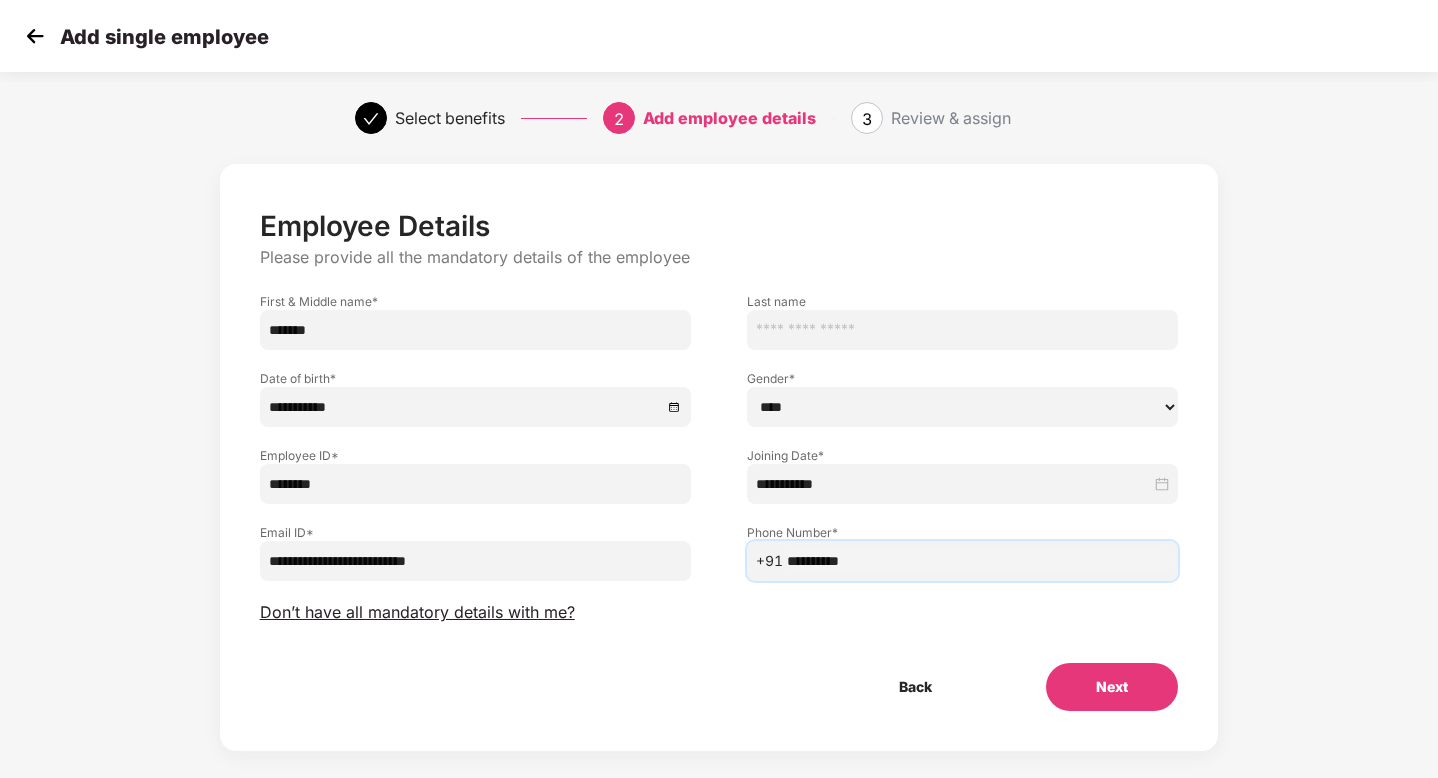 click on "Next" at bounding box center (1112, 687) 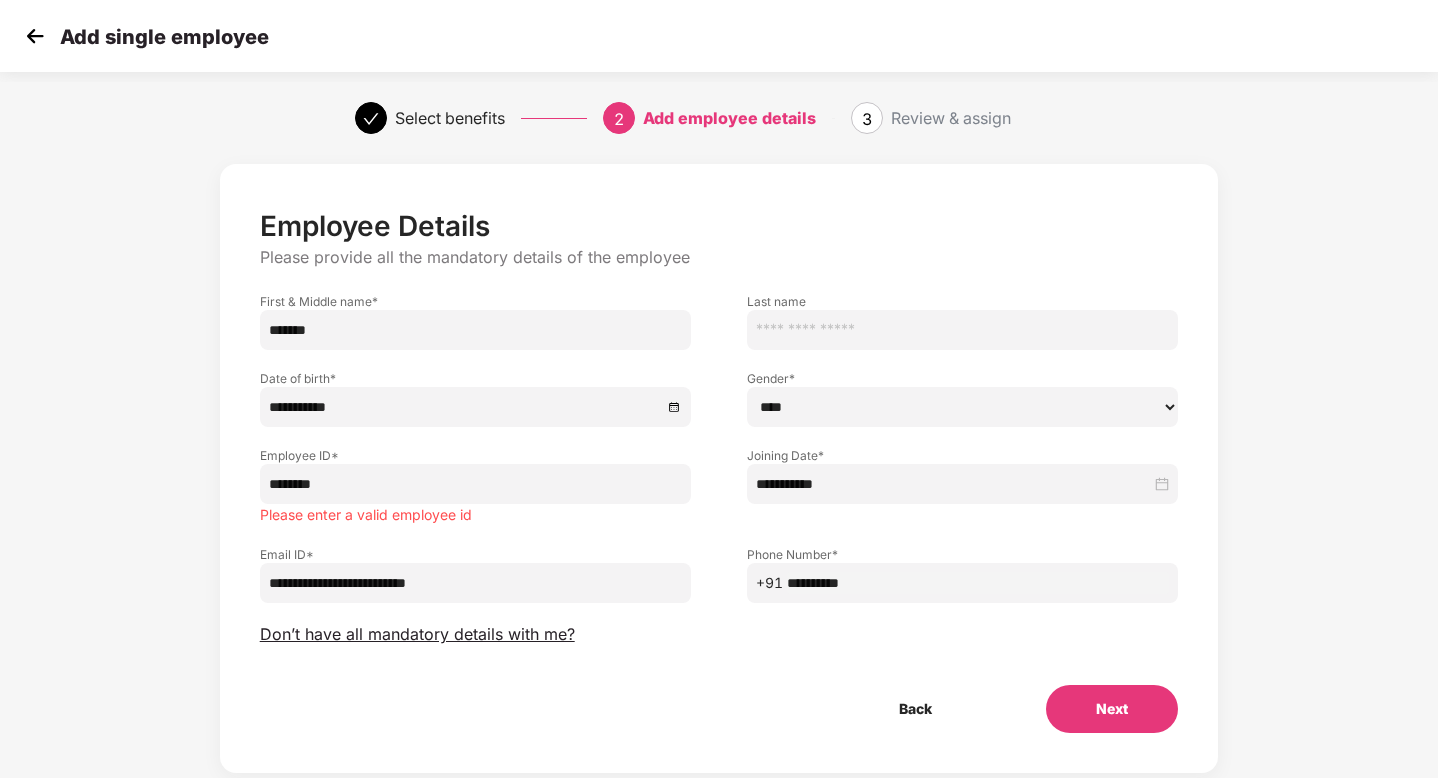 click on "********" at bounding box center (475, 484) 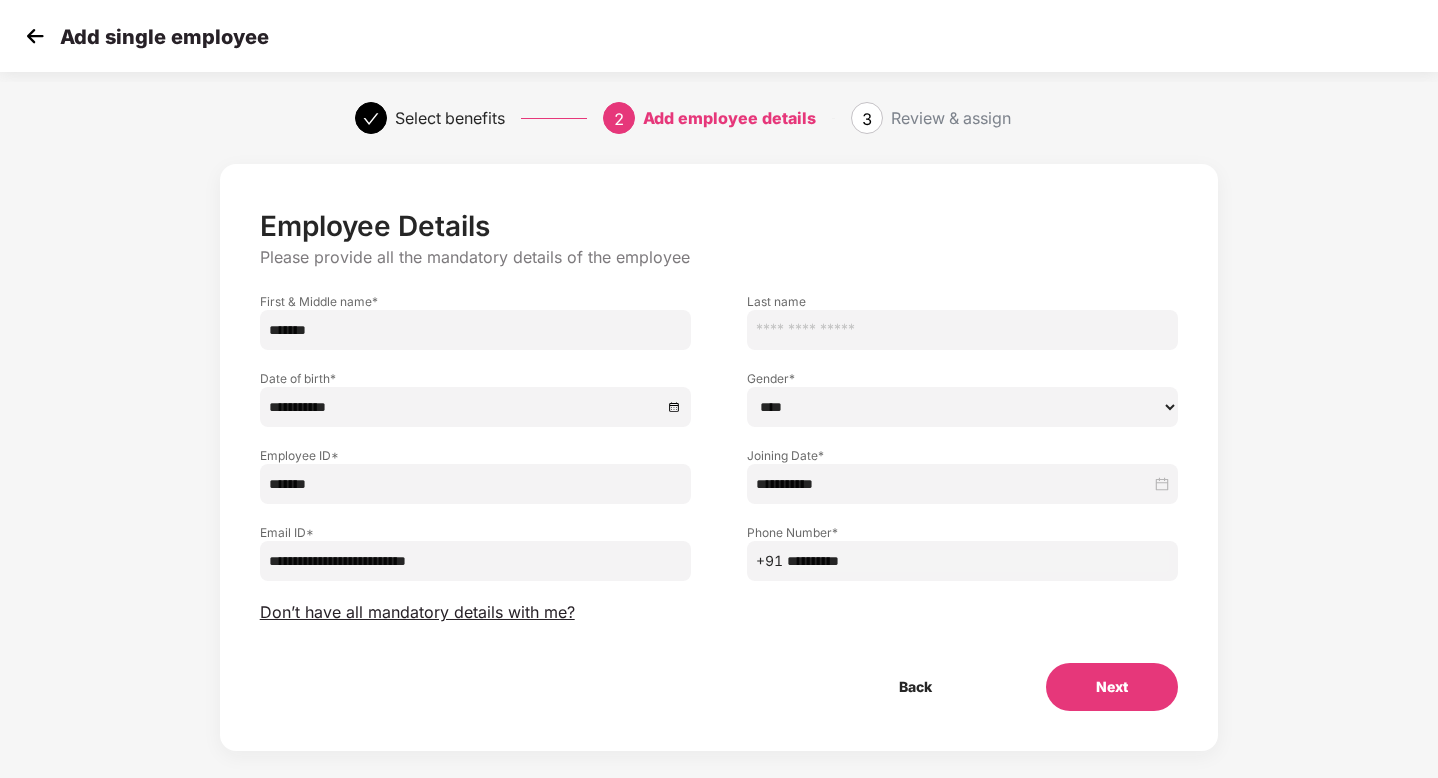 type on "*******" 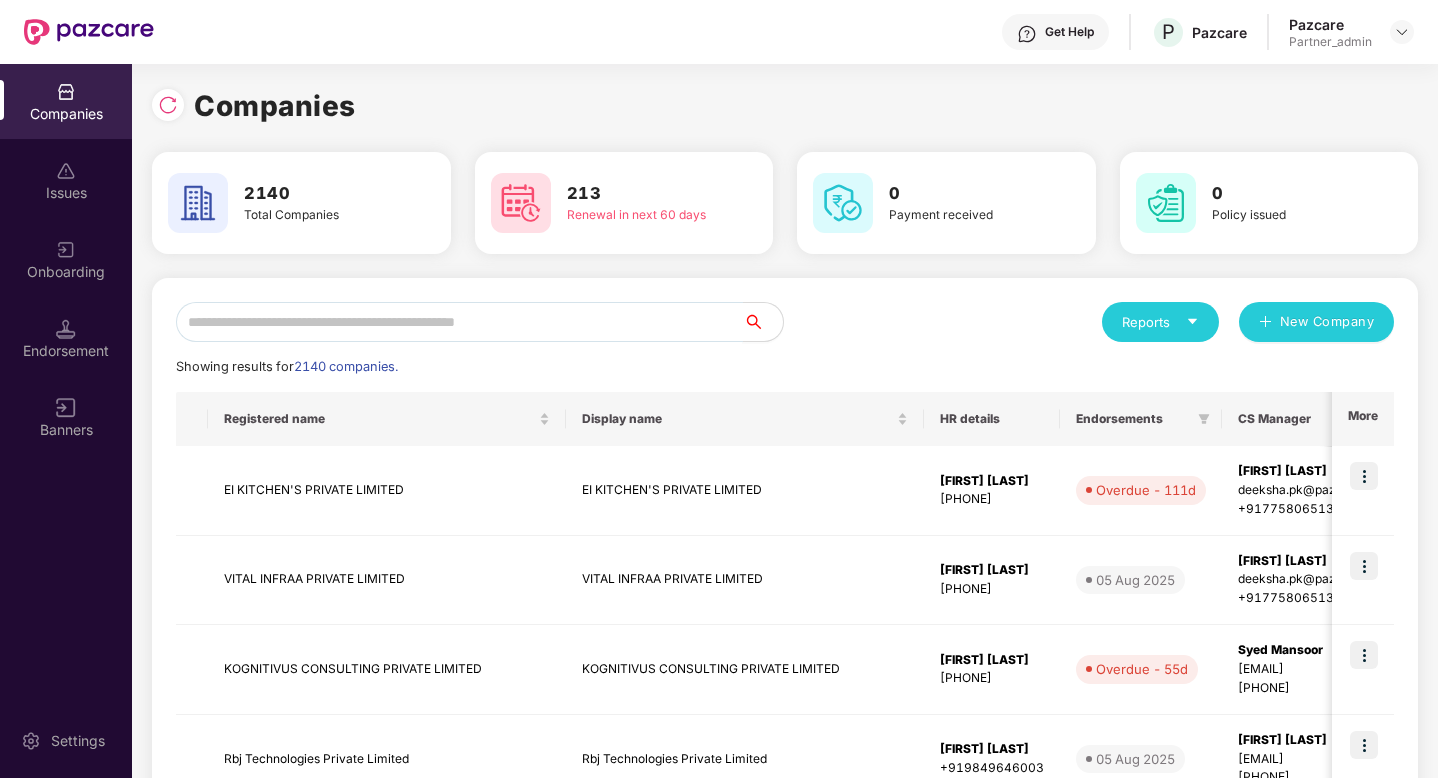 click at bounding box center [459, 322] 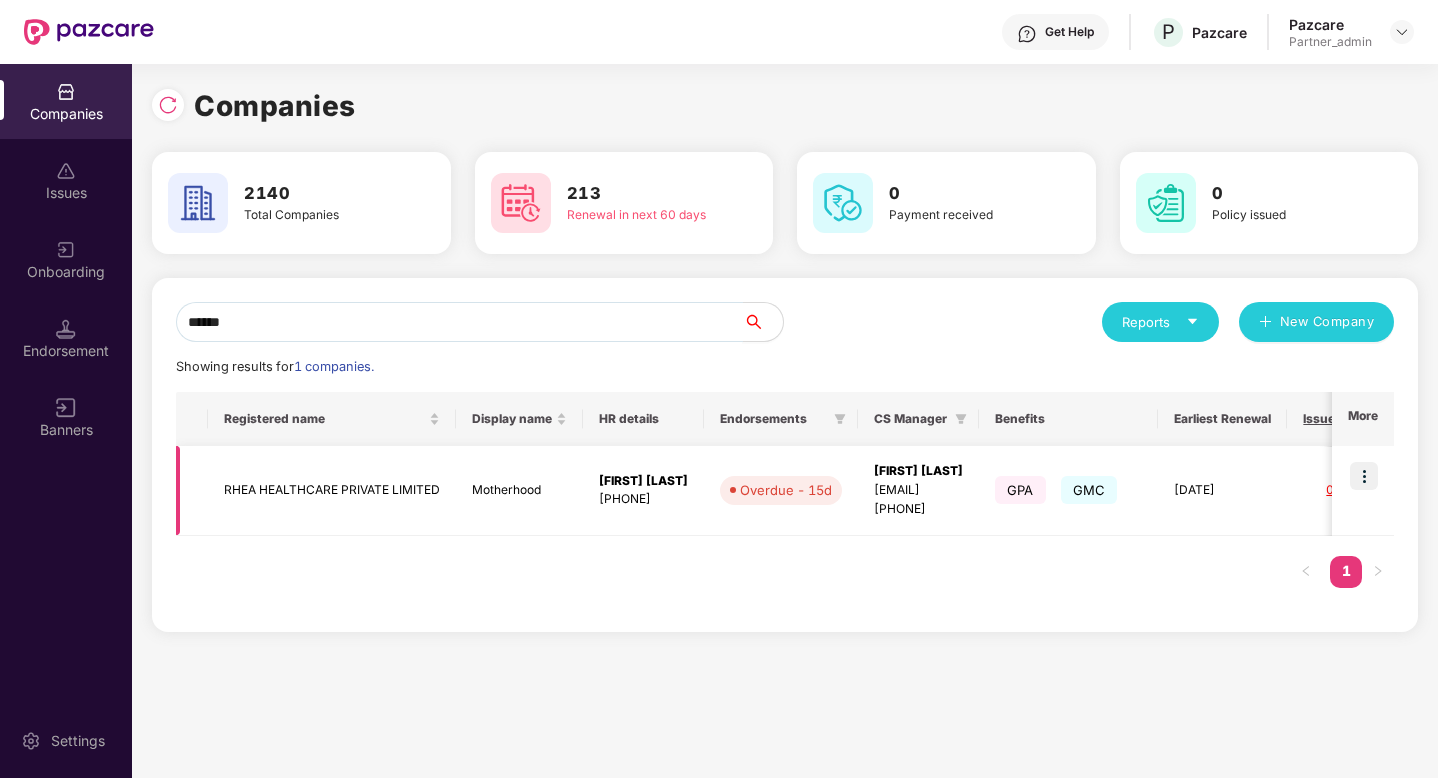 type on "******" 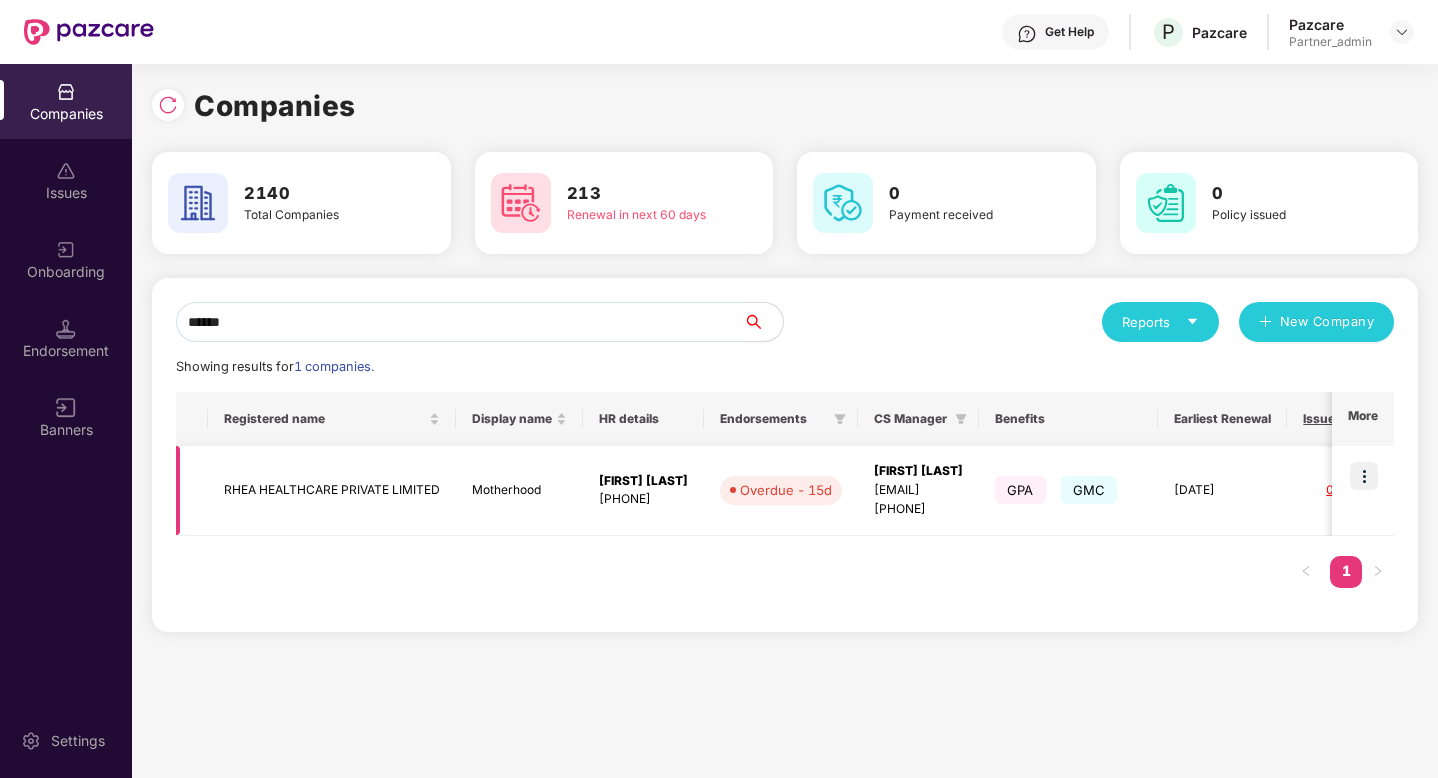 click at bounding box center (1364, 476) 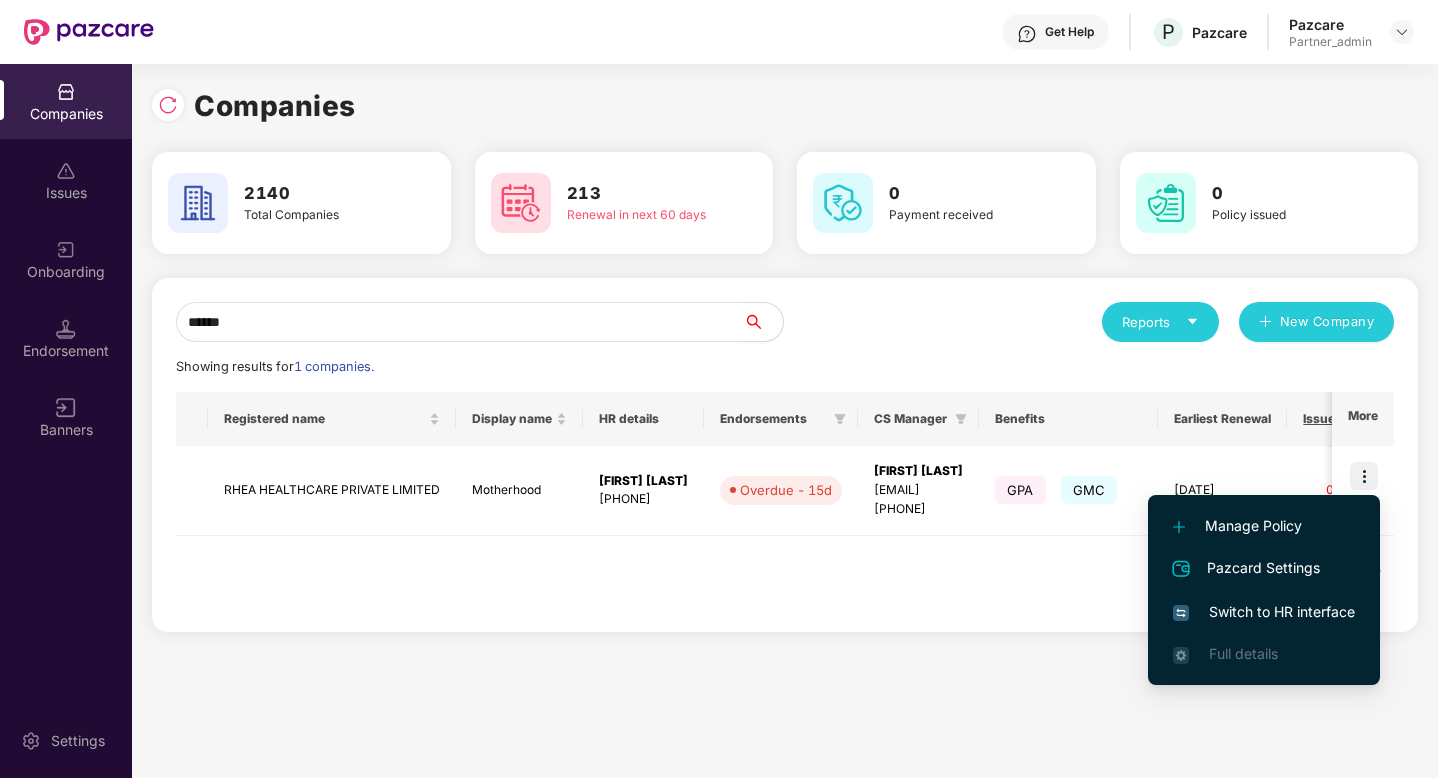 click on "Switch to HR interface" at bounding box center (1264, 612) 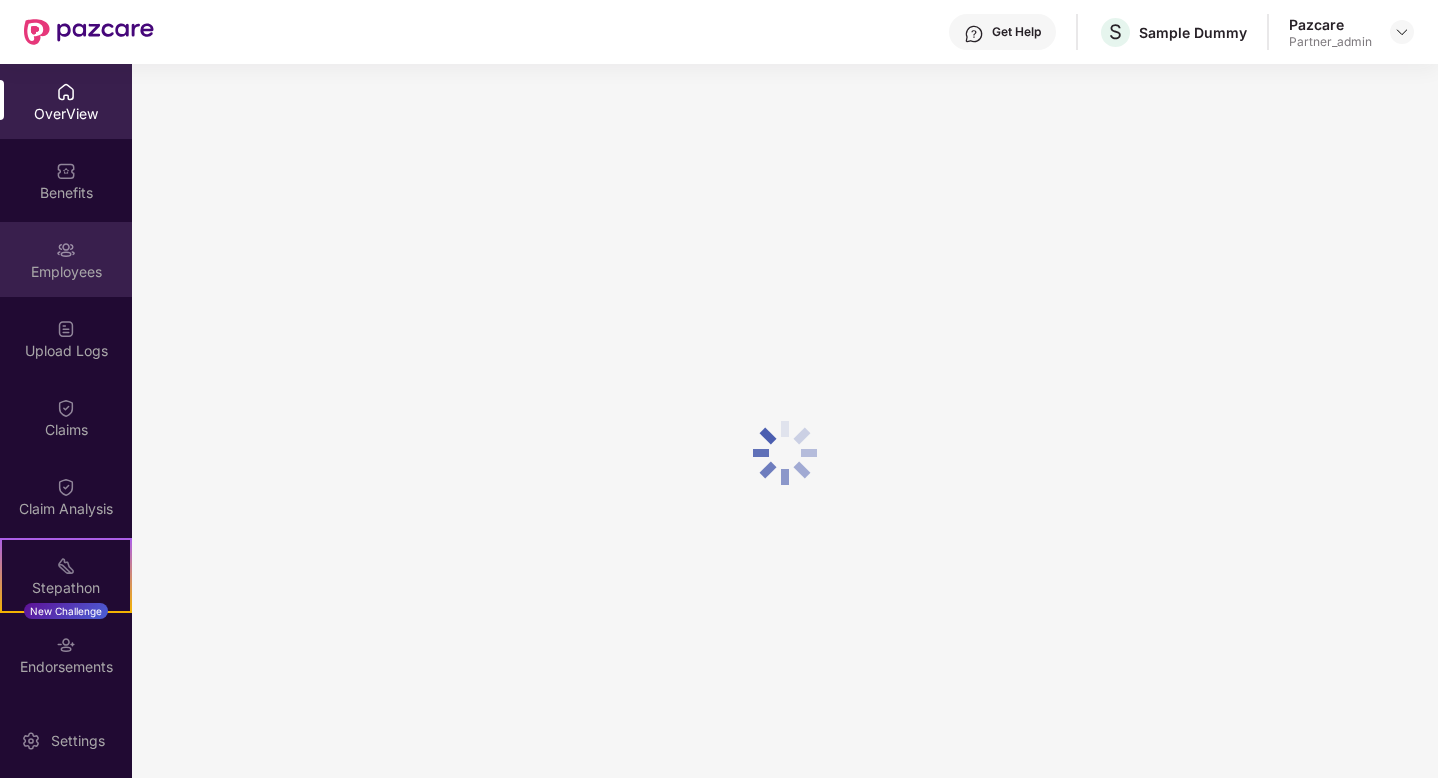 click on "Employees" at bounding box center [66, 272] 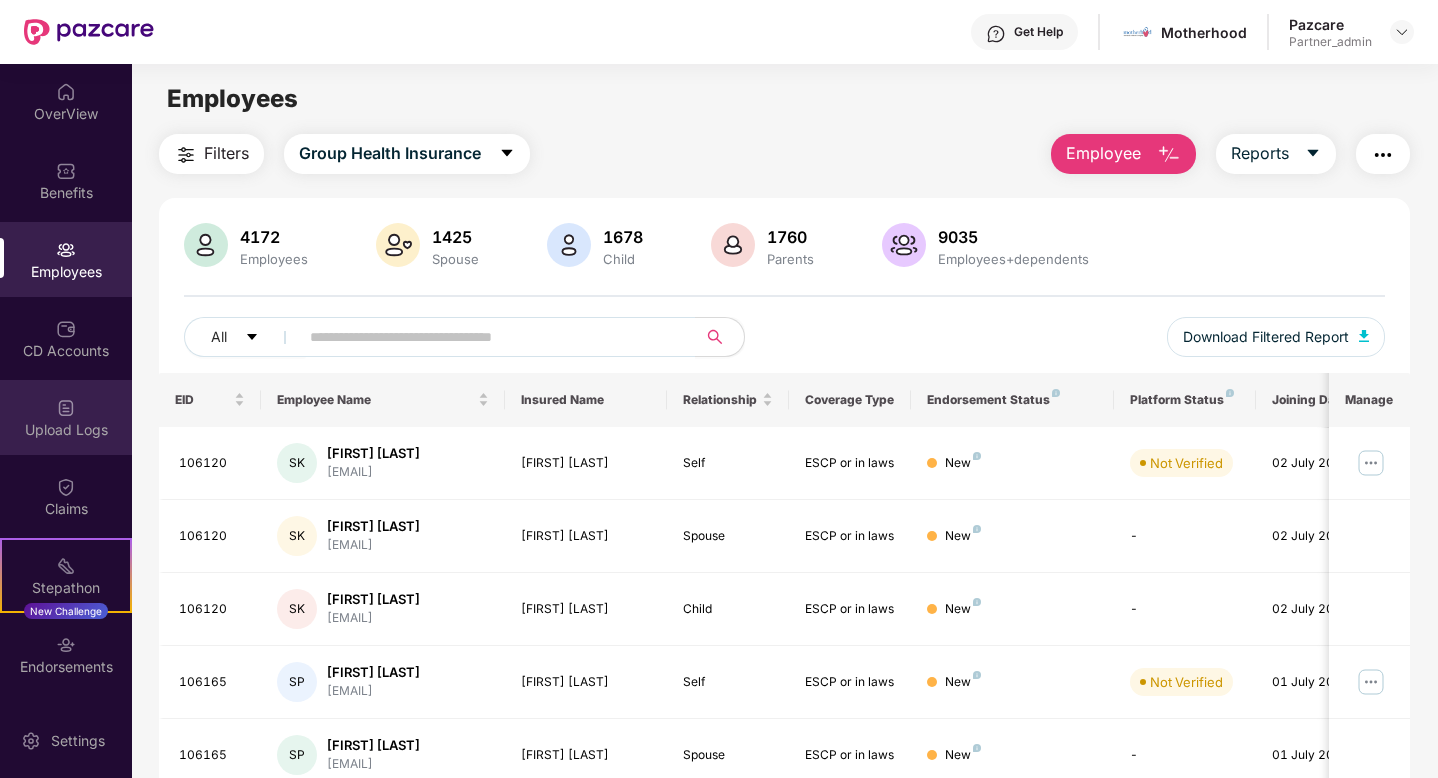 click on "Upload Logs" at bounding box center (66, 417) 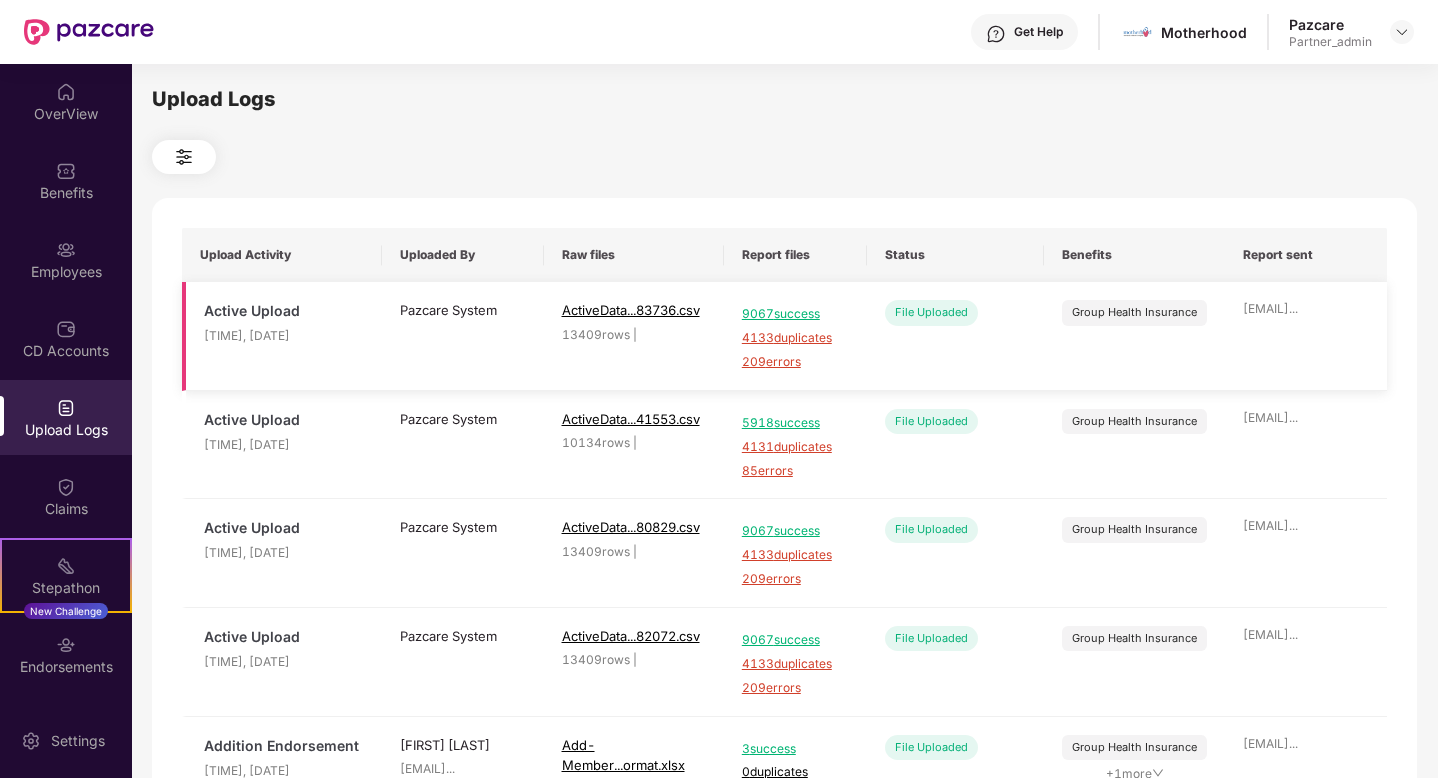 click on "9067 success" at bounding box center (795, 314) 